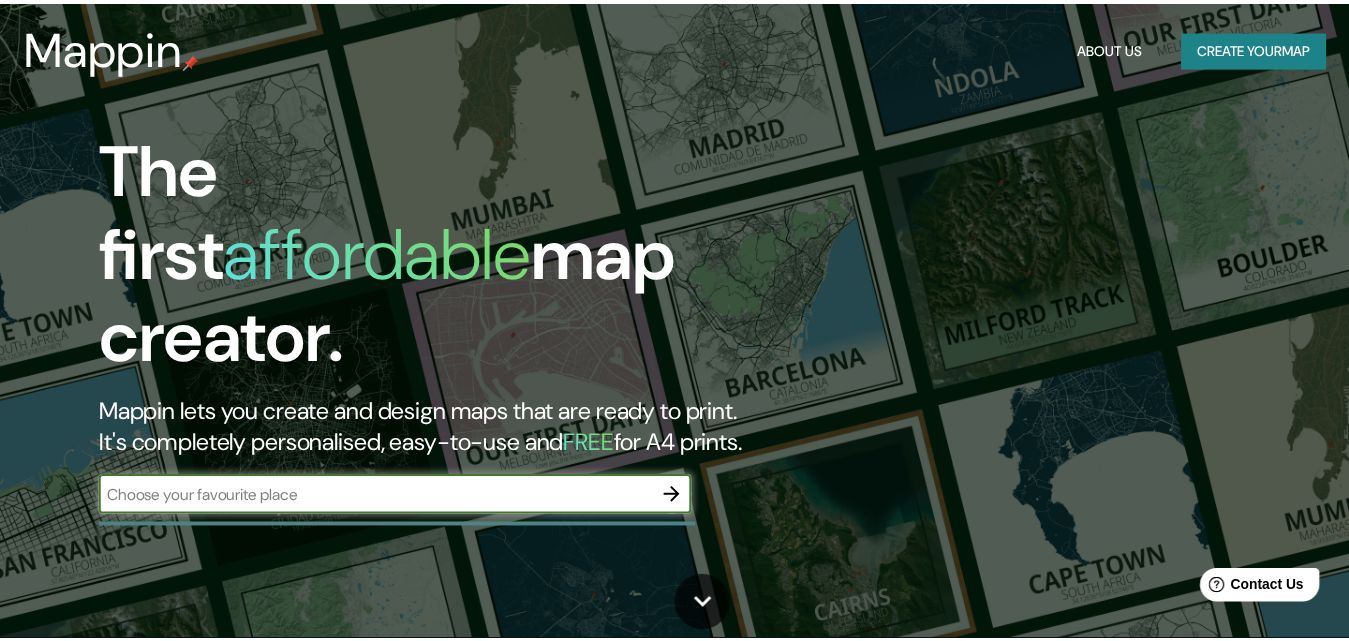 scroll, scrollTop: 0, scrollLeft: 0, axis: both 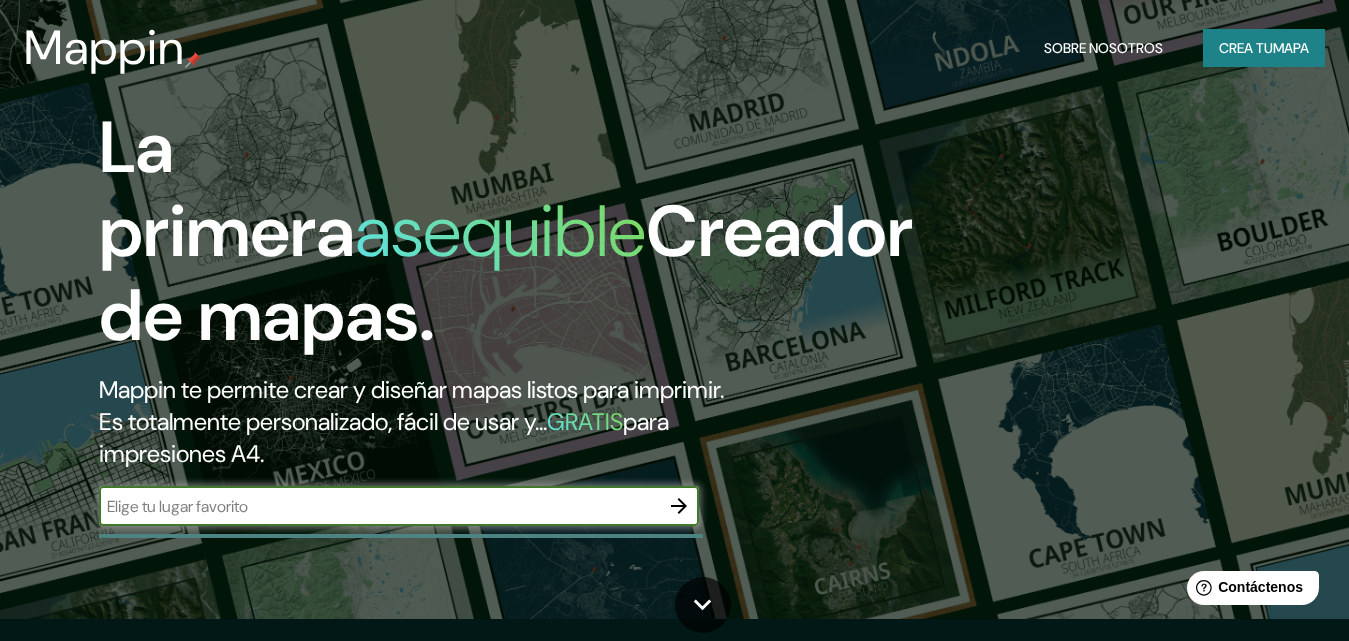 click on "mapa" at bounding box center [1291, 48] 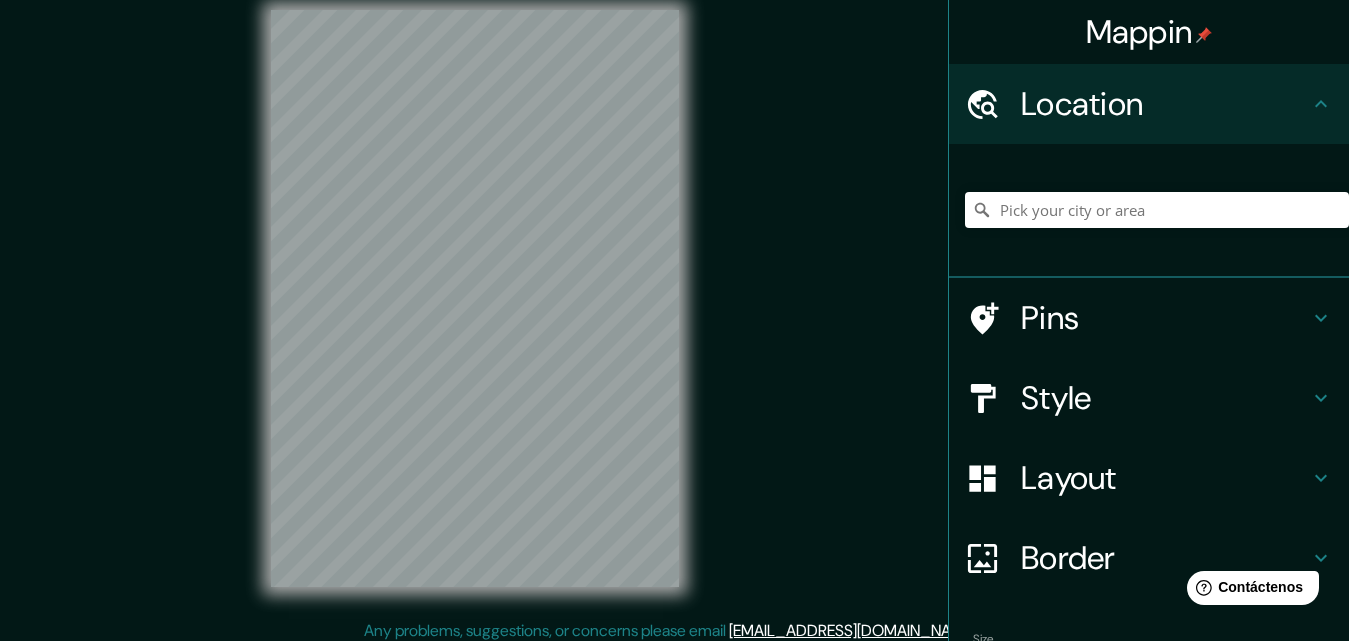 scroll, scrollTop: 0, scrollLeft: 0, axis: both 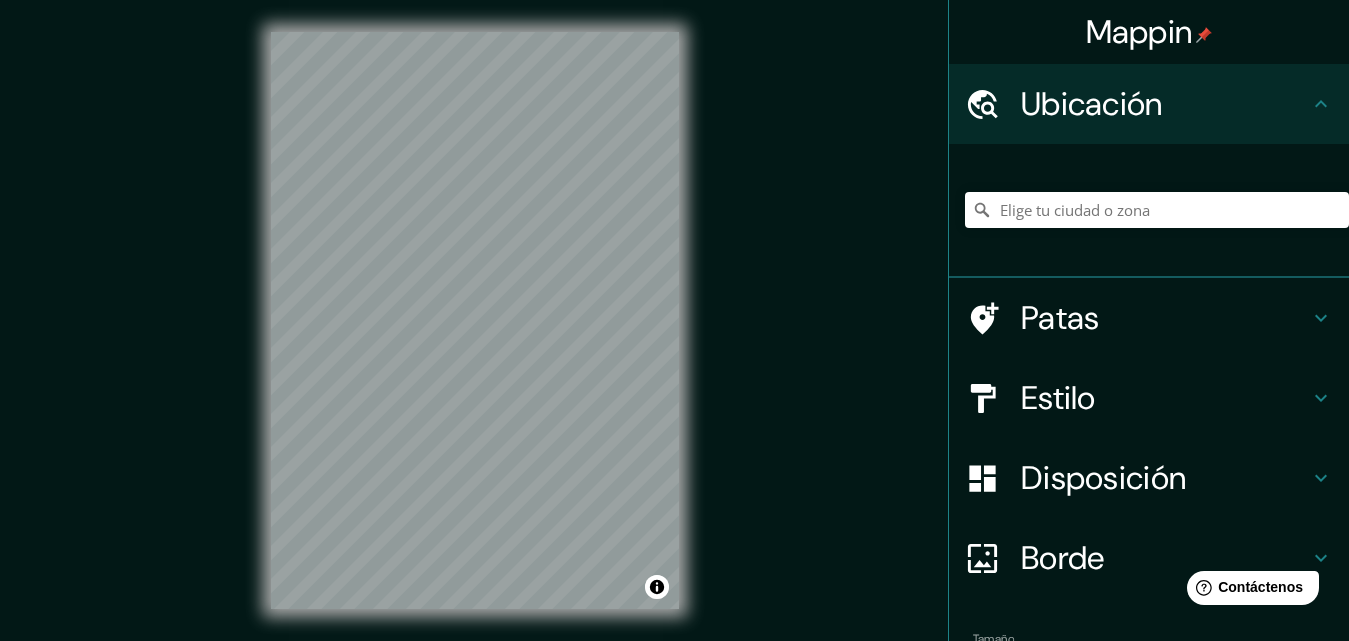click on "© Mapbox   © OpenStreetMap   Improve this map" at bounding box center [475, 320] 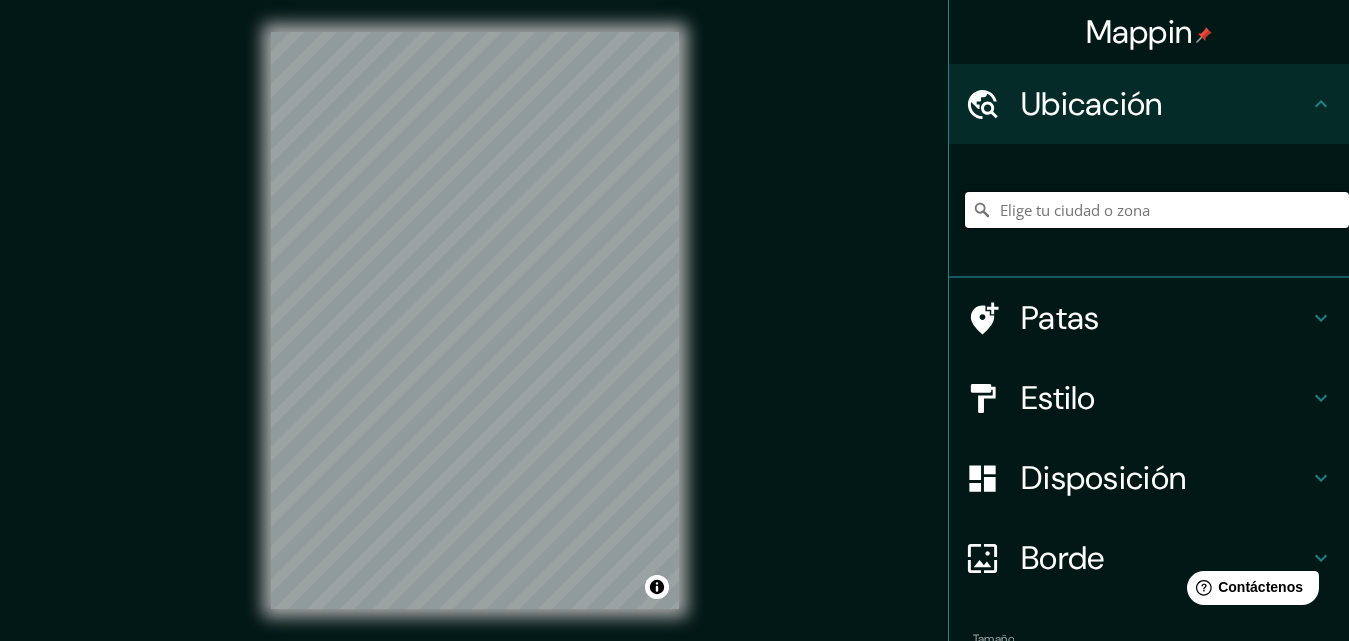 click at bounding box center (1157, 210) 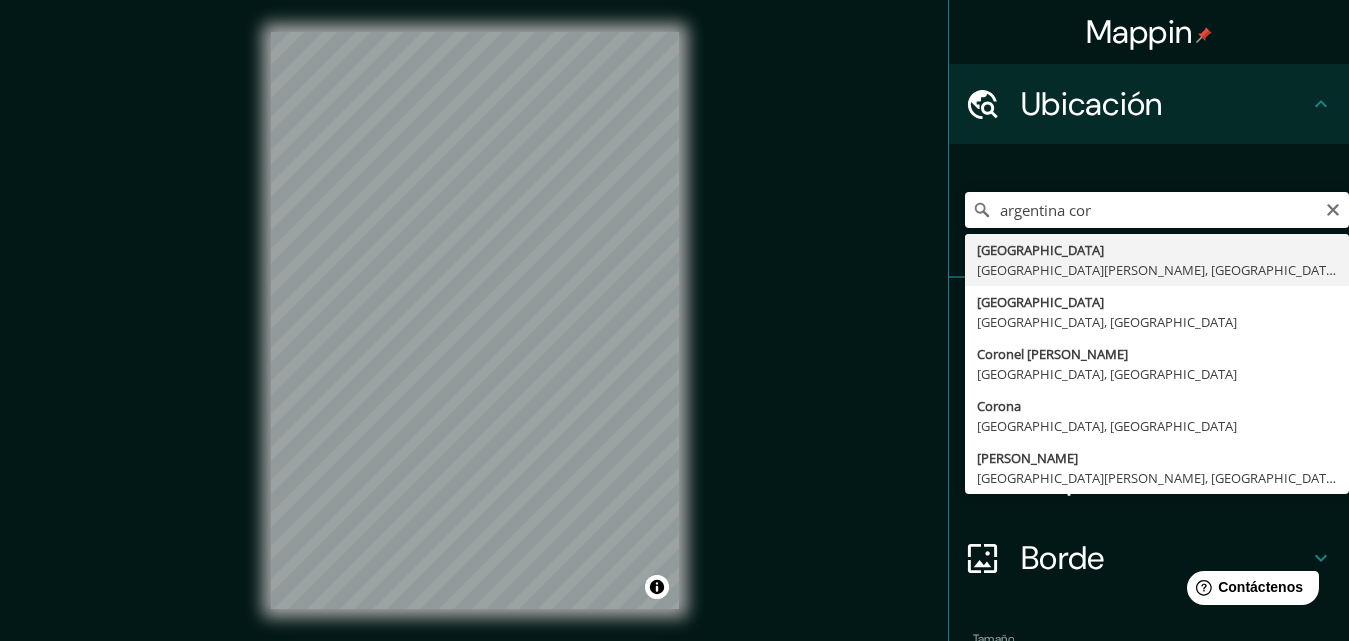 type on "[GEOGRAPHIC_DATA], [GEOGRAPHIC_DATA][PERSON_NAME], [GEOGRAPHIC_DATA]" 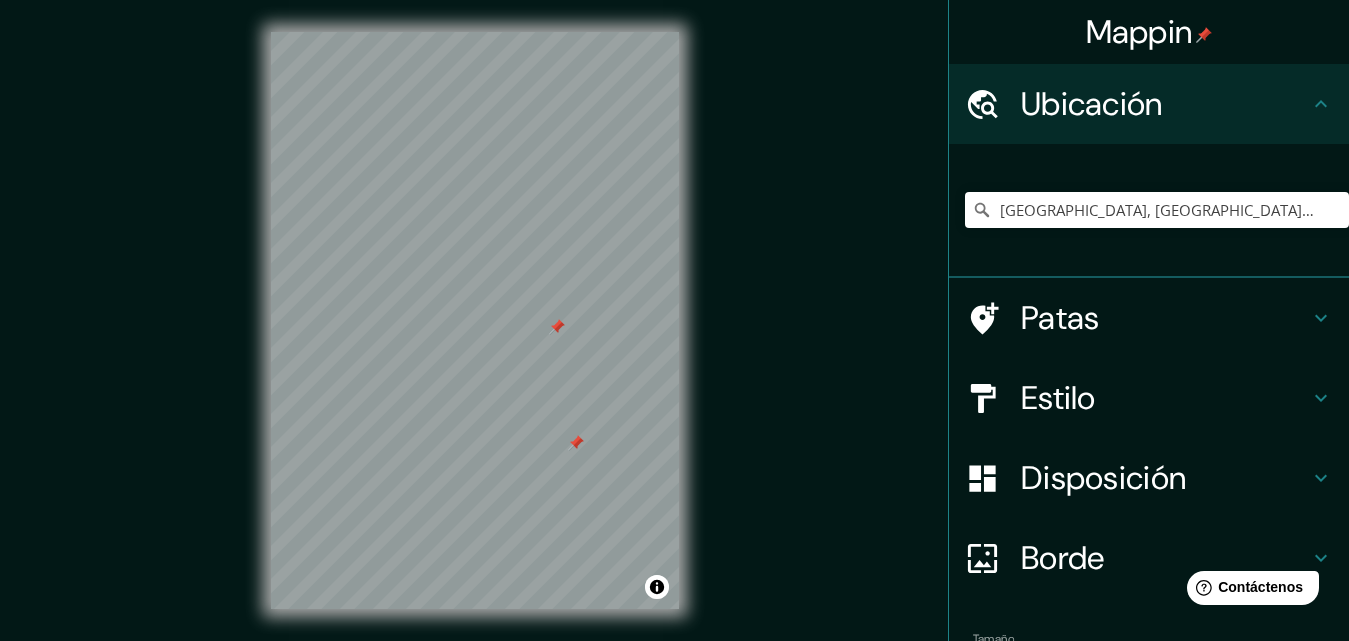 click at bounding box center (576, 443) 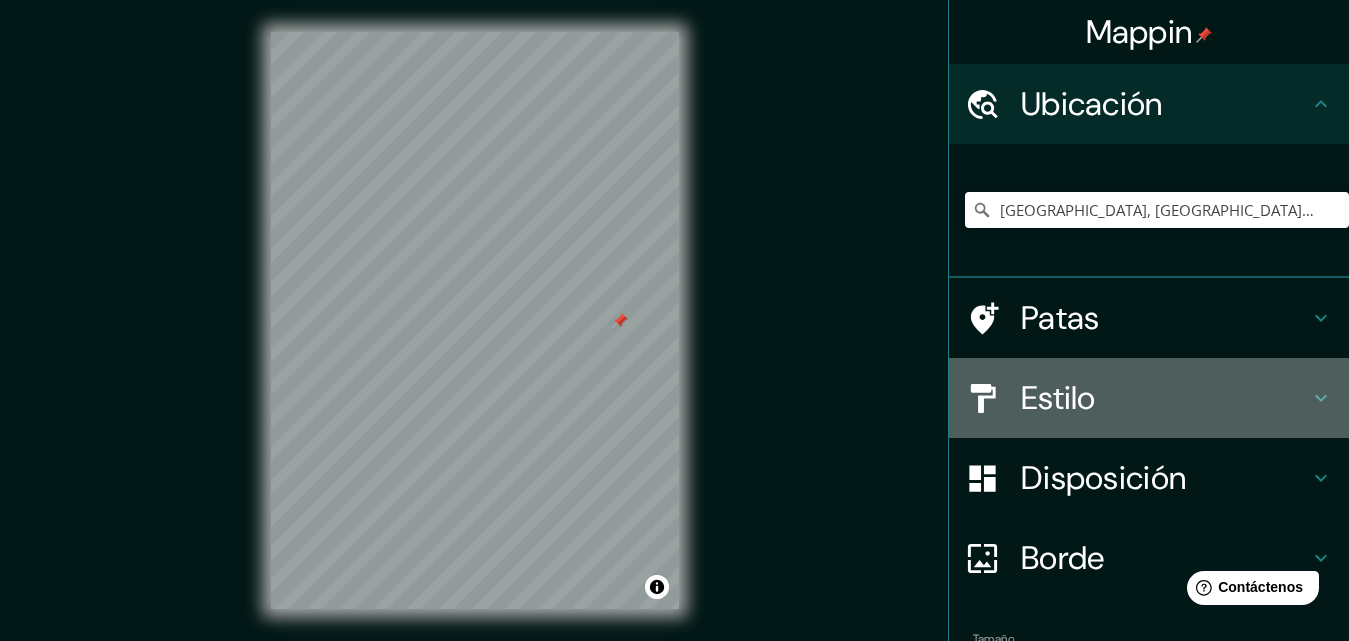 click on "Estilo" at bounding box center (1058, 398) 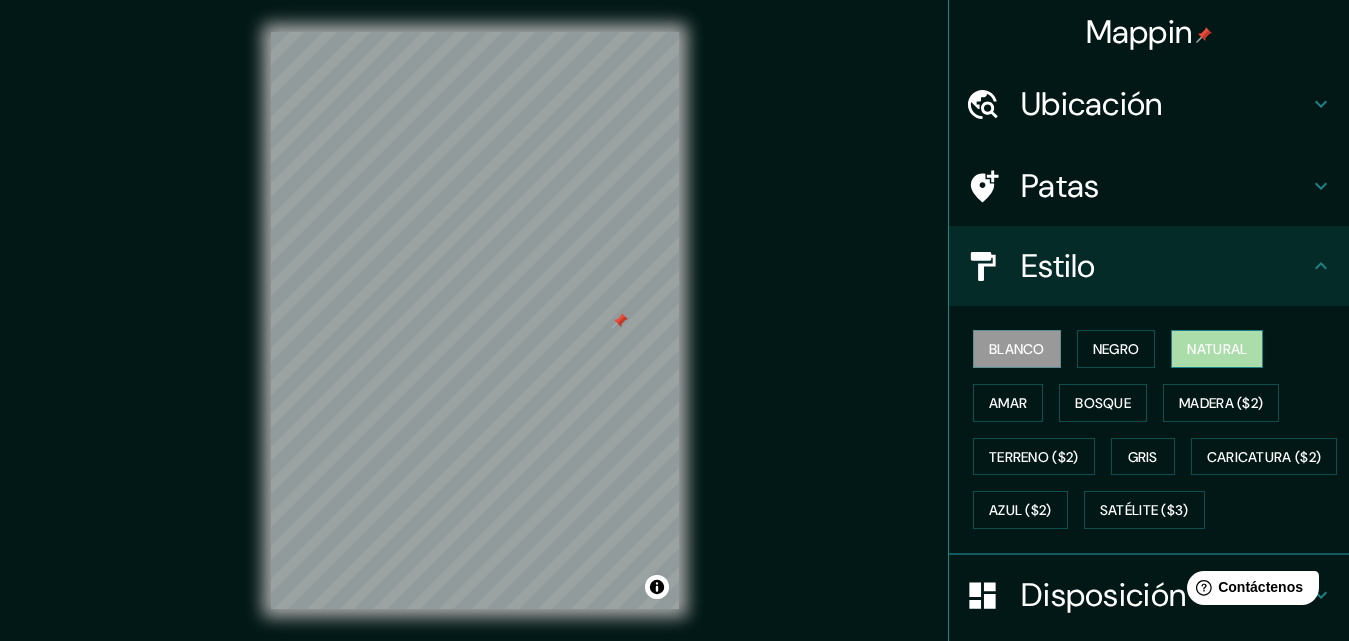 click on "Natural" at bounding box center [1217, 349] 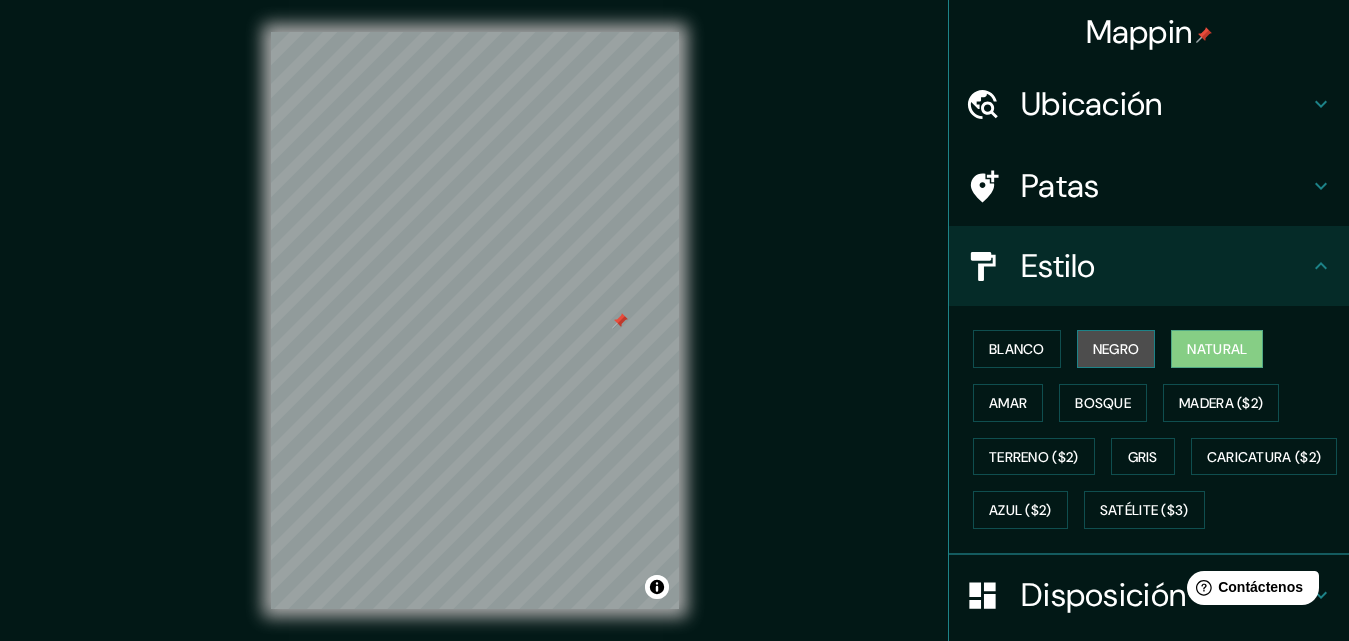 click on "Negro" at bounding box center [1116, 349] 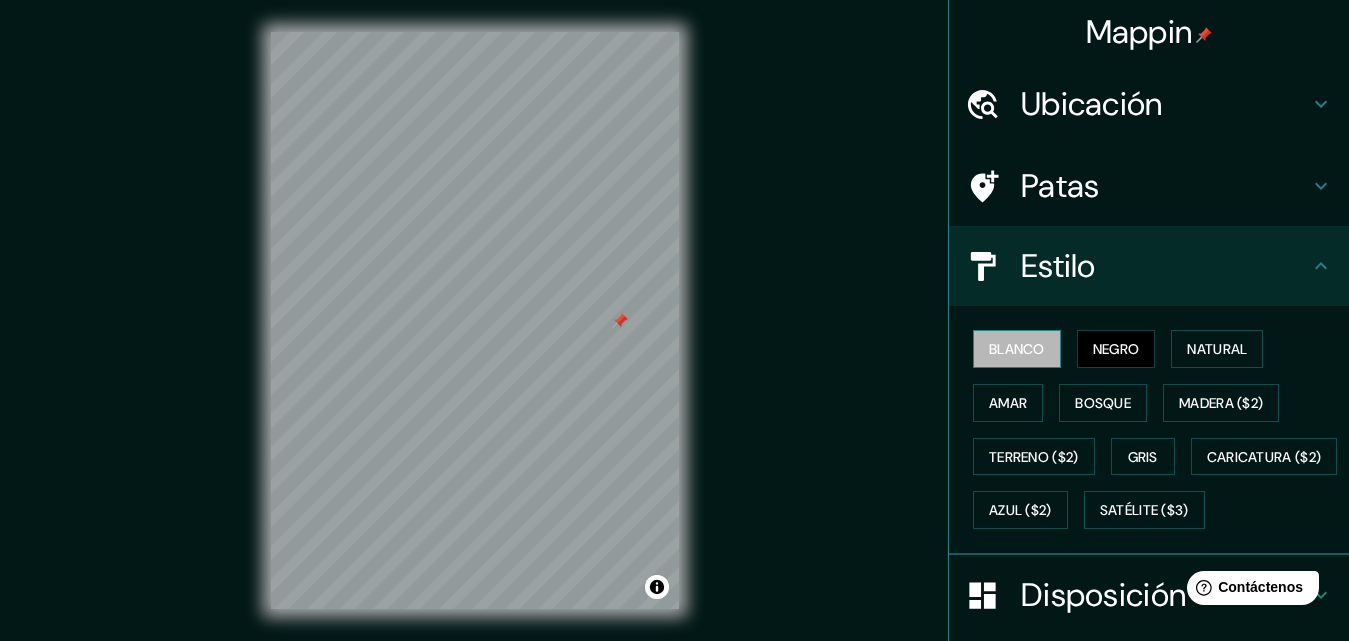 click on "Blanco" at bounding box center [1017, 349] 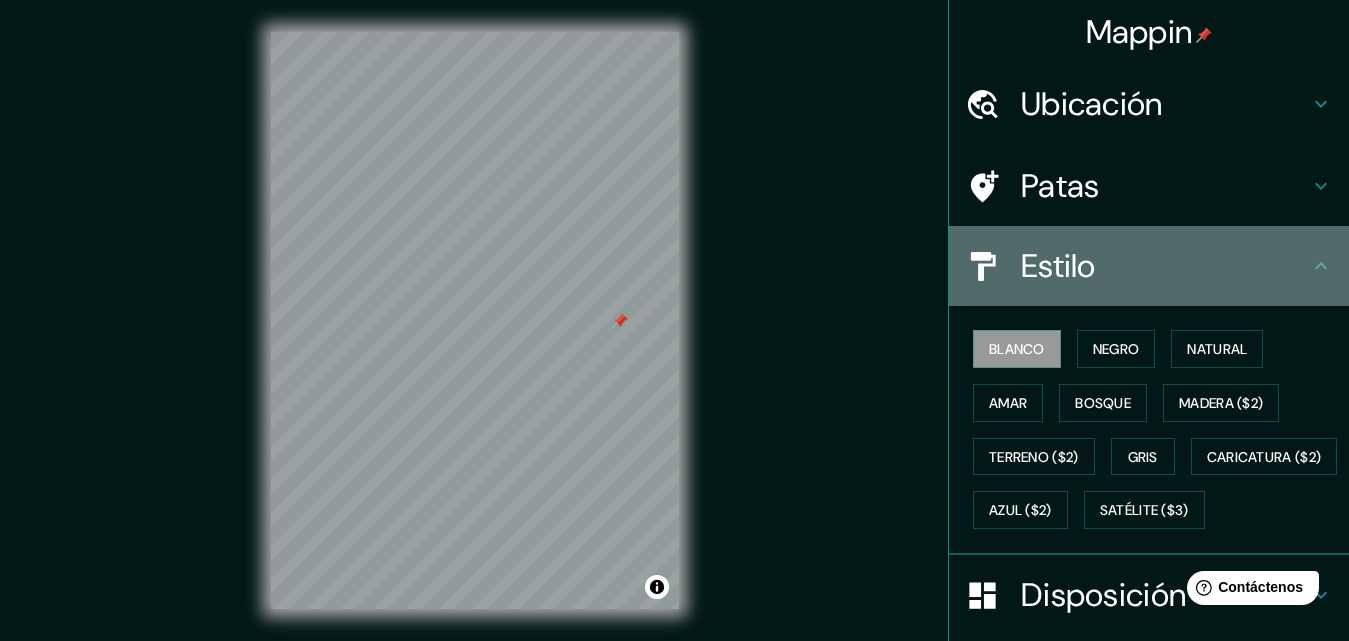 click on "Estilo" at bounding box center [1165, 266] 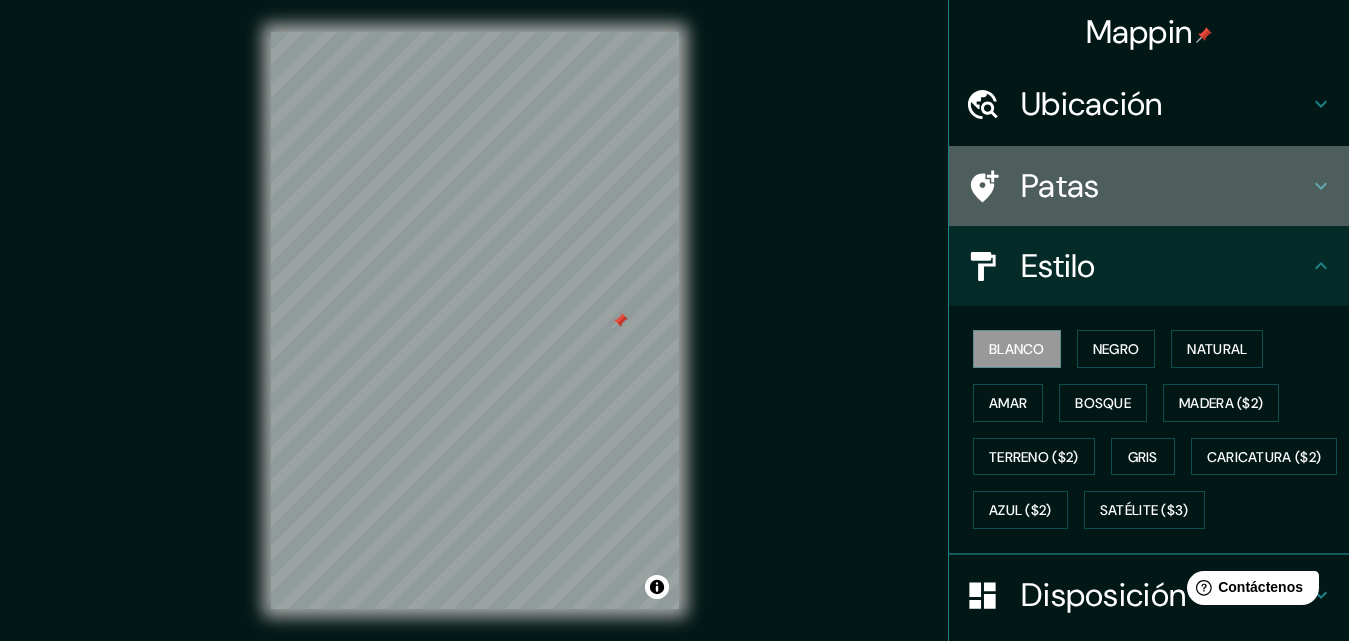 click 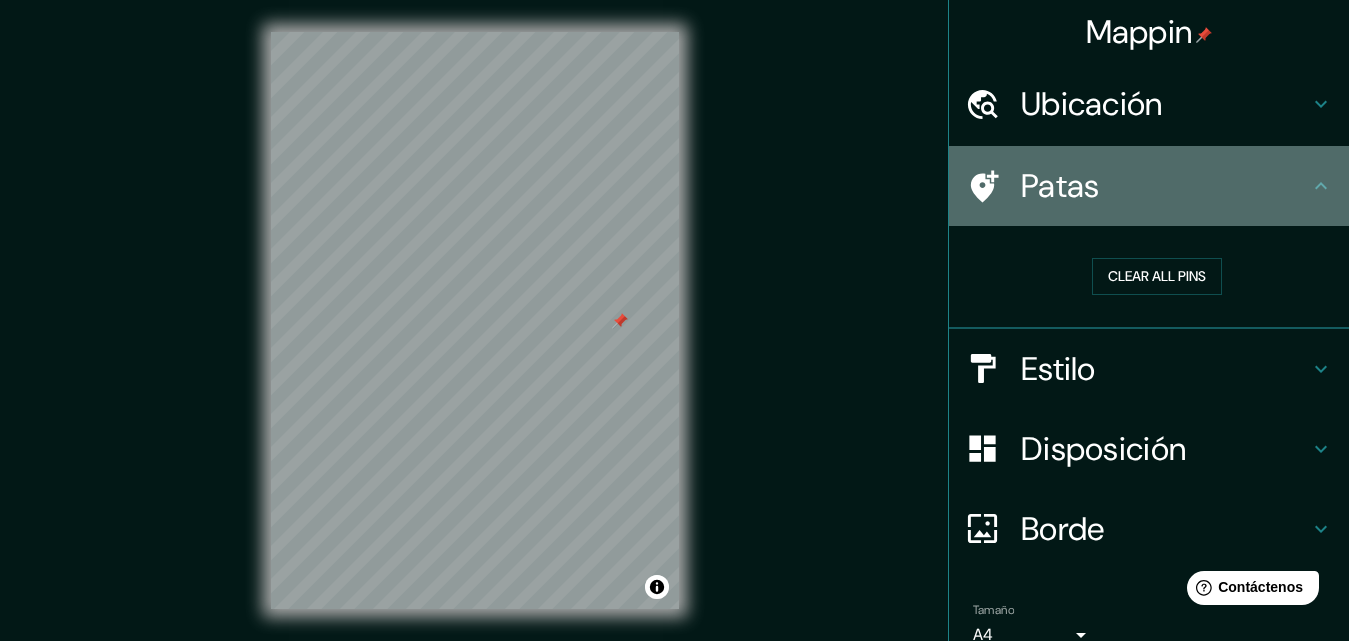 click 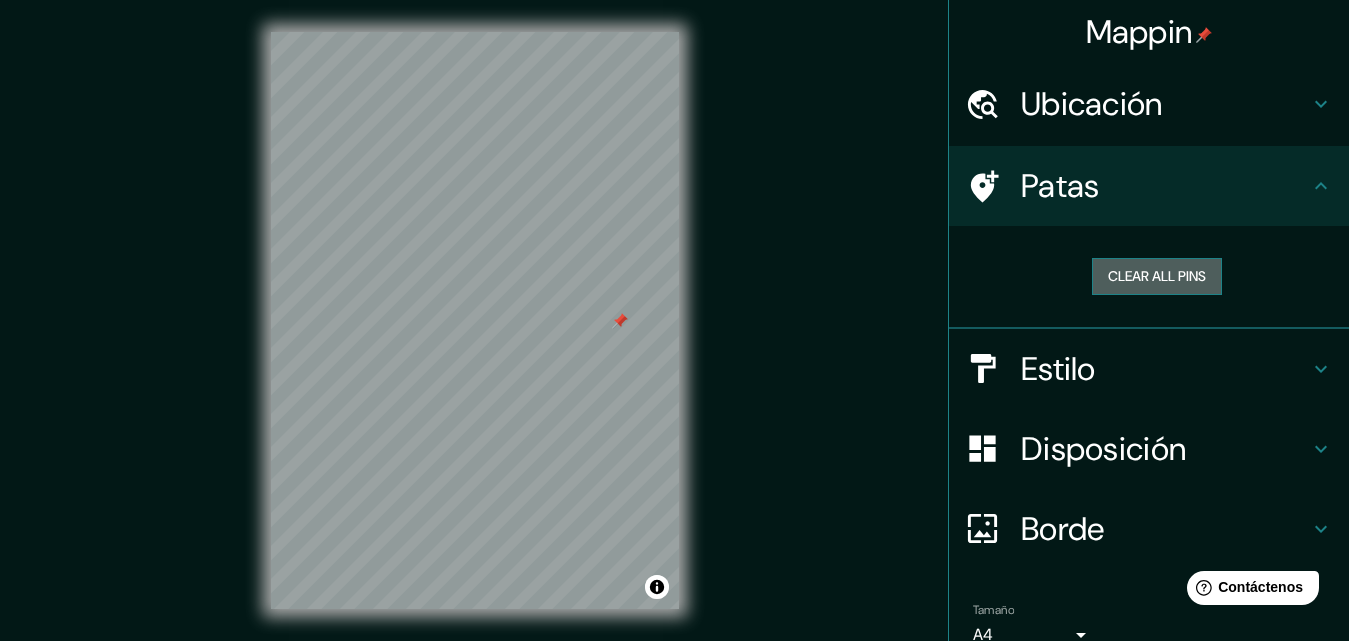 click on "Clear all pins" at bounding box center [1157, 276] 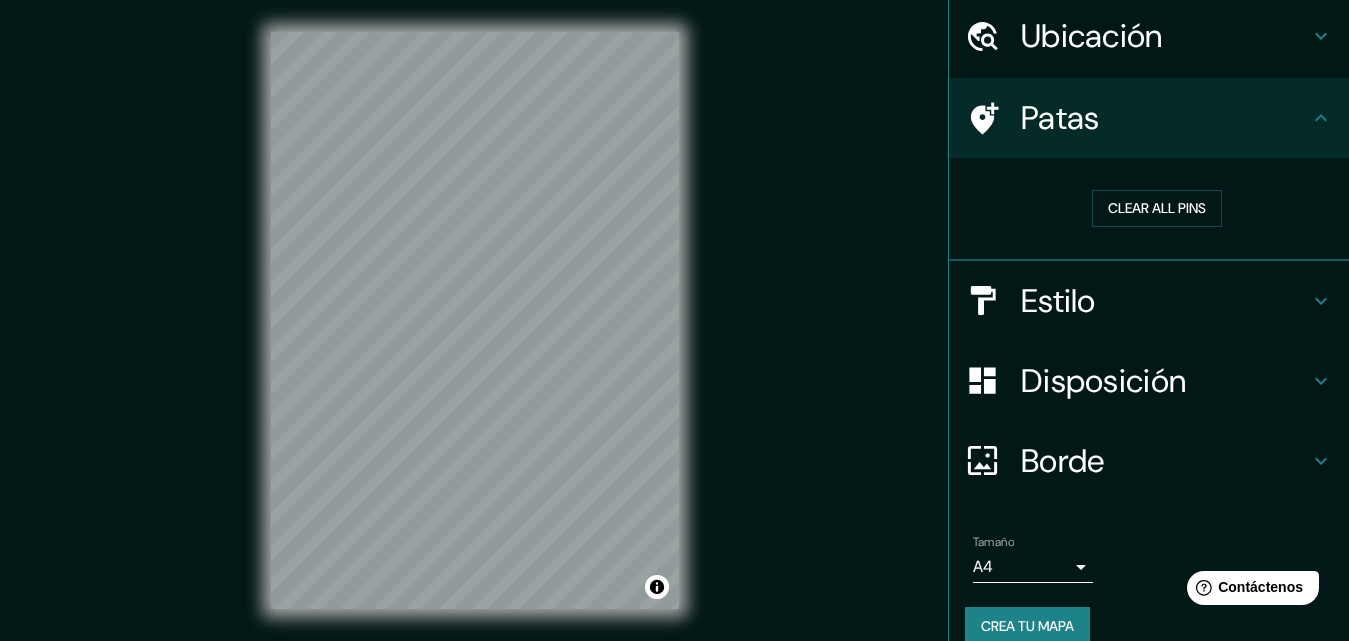 scroll, scrollTop: 69, scrollLeft: 0, axis: vertical 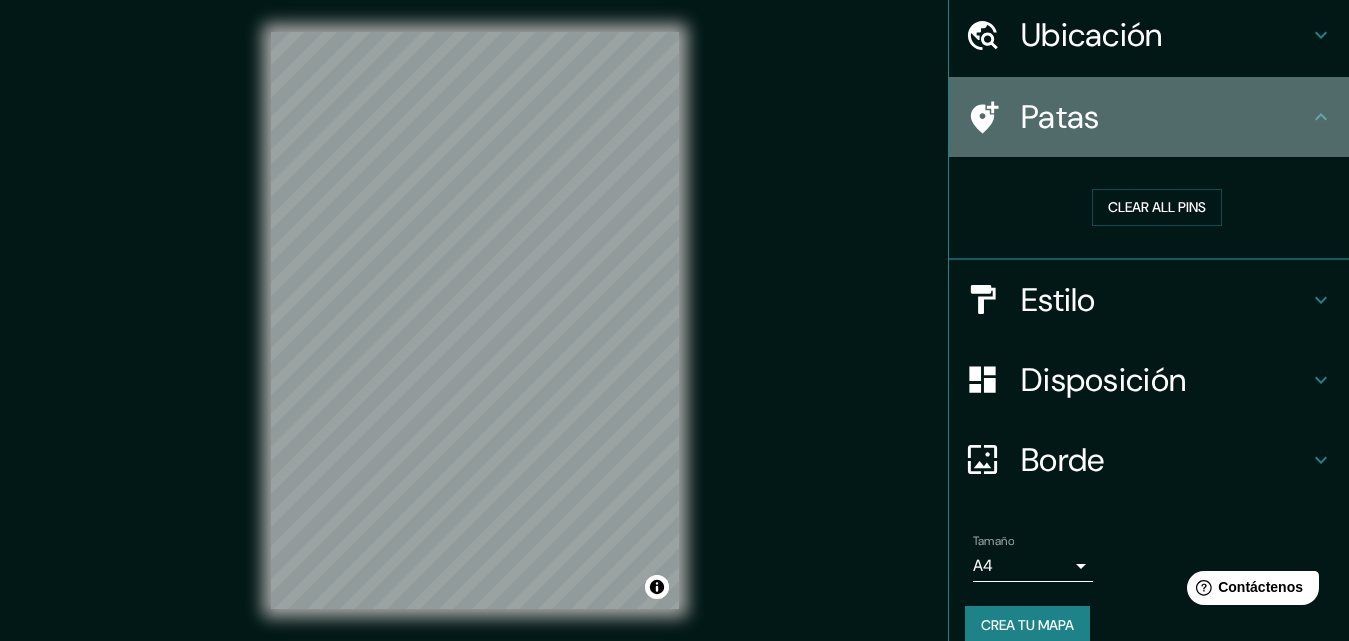 click 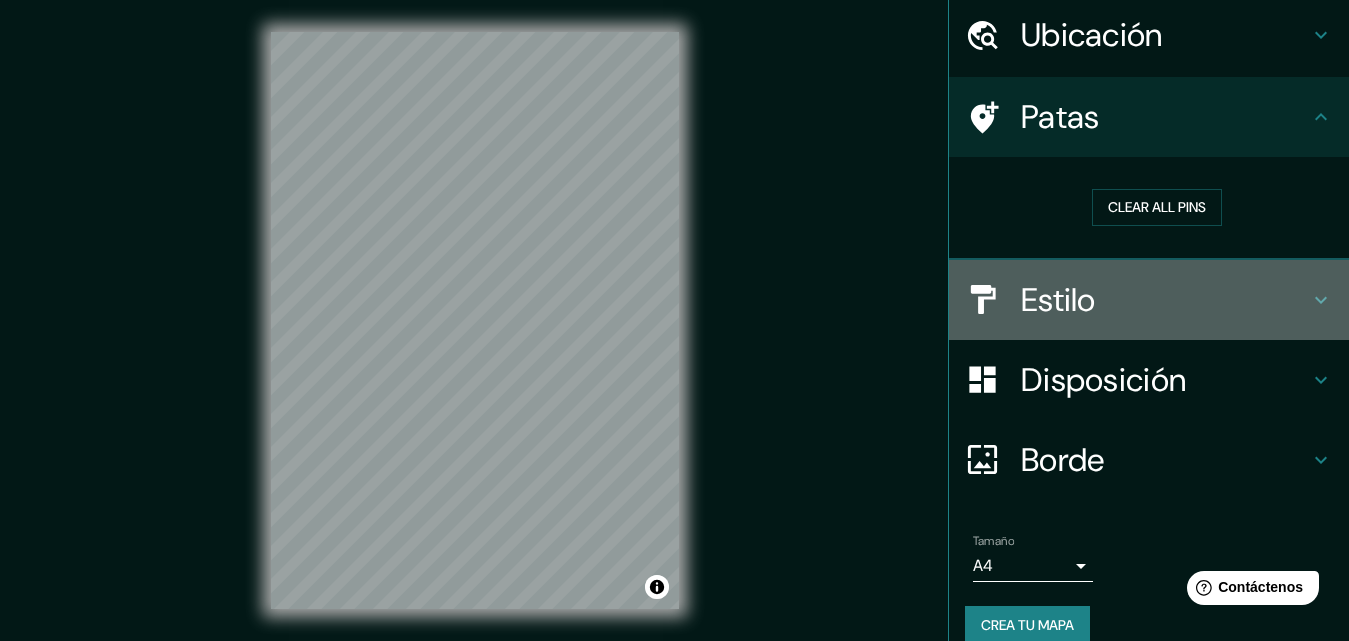 click 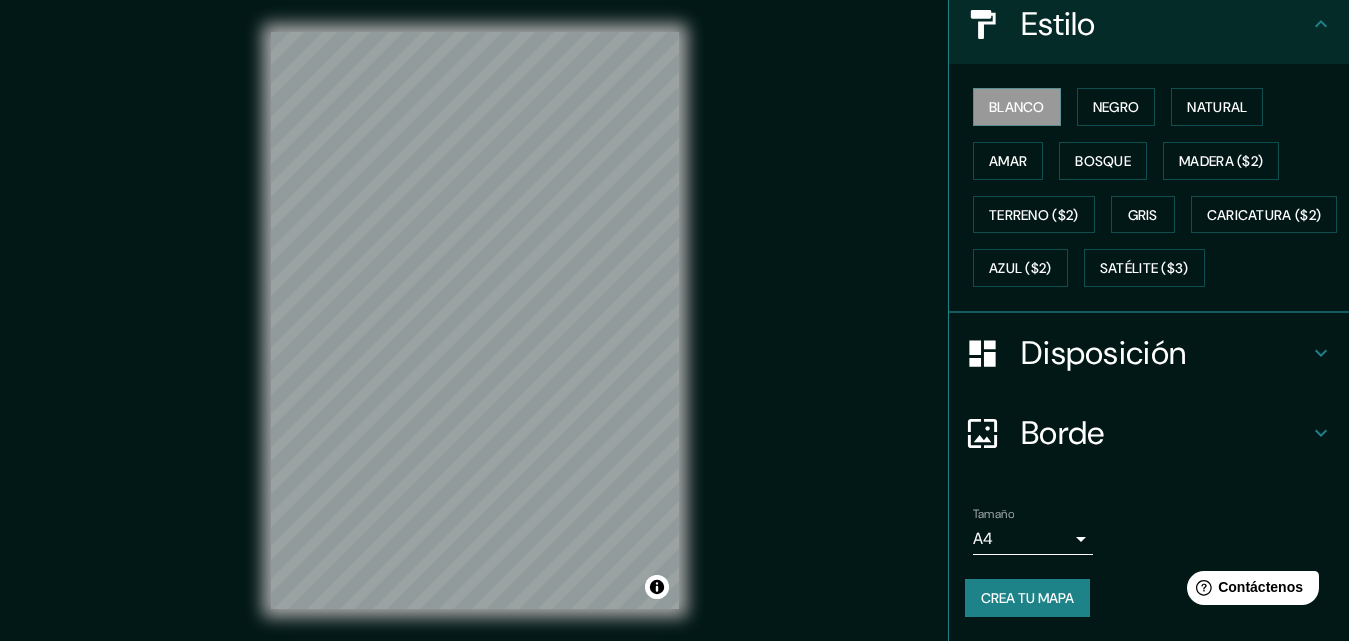 scroll, scrollTop: 295, scrollLeft: 0, axis: vertical 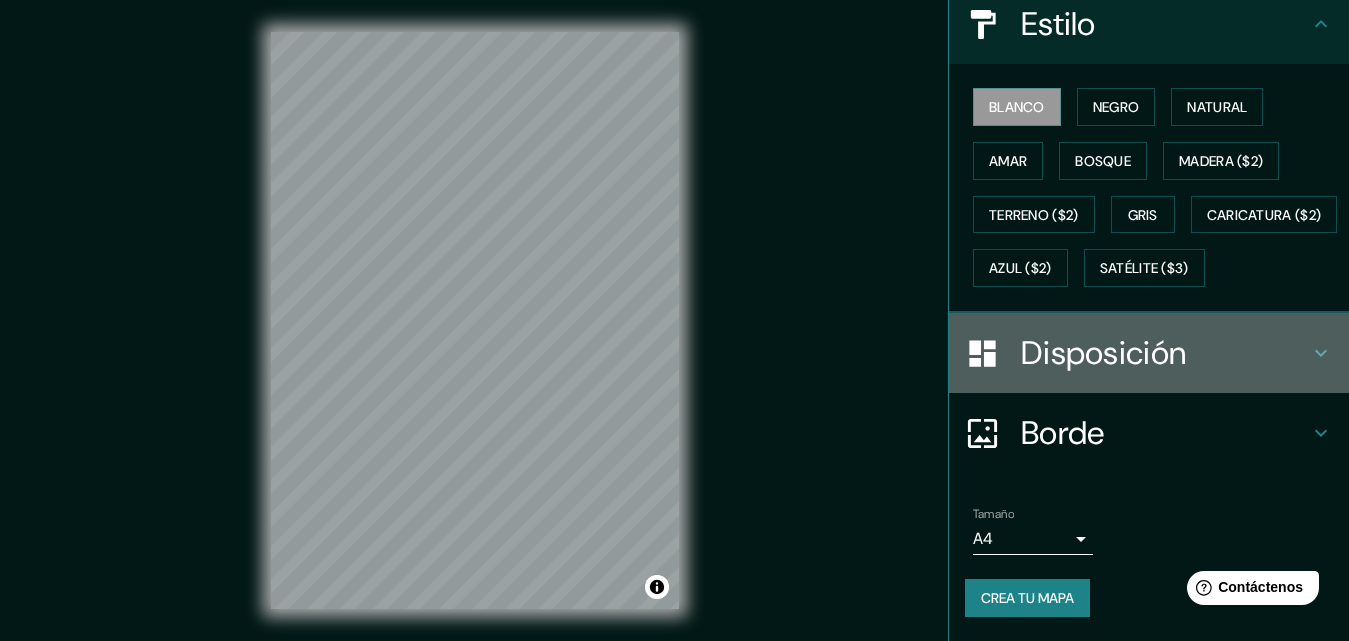 click 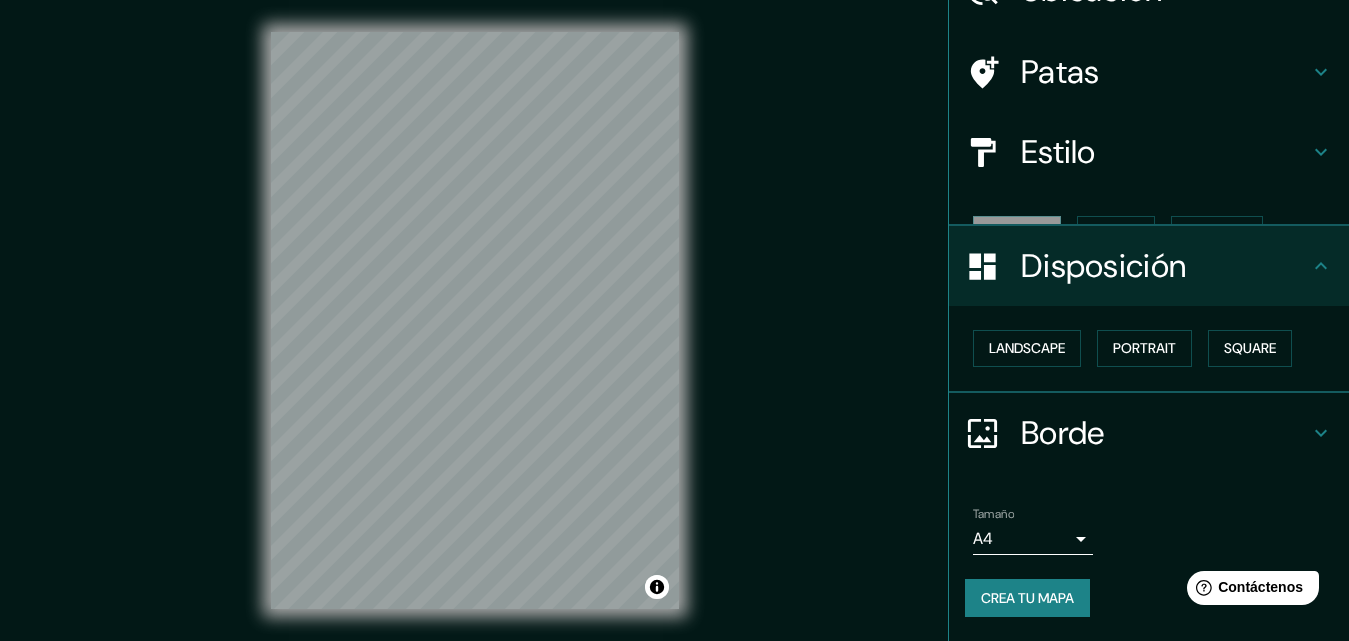 scroll, scrollTop: 80, scrollLeft: 0, axis: vertical 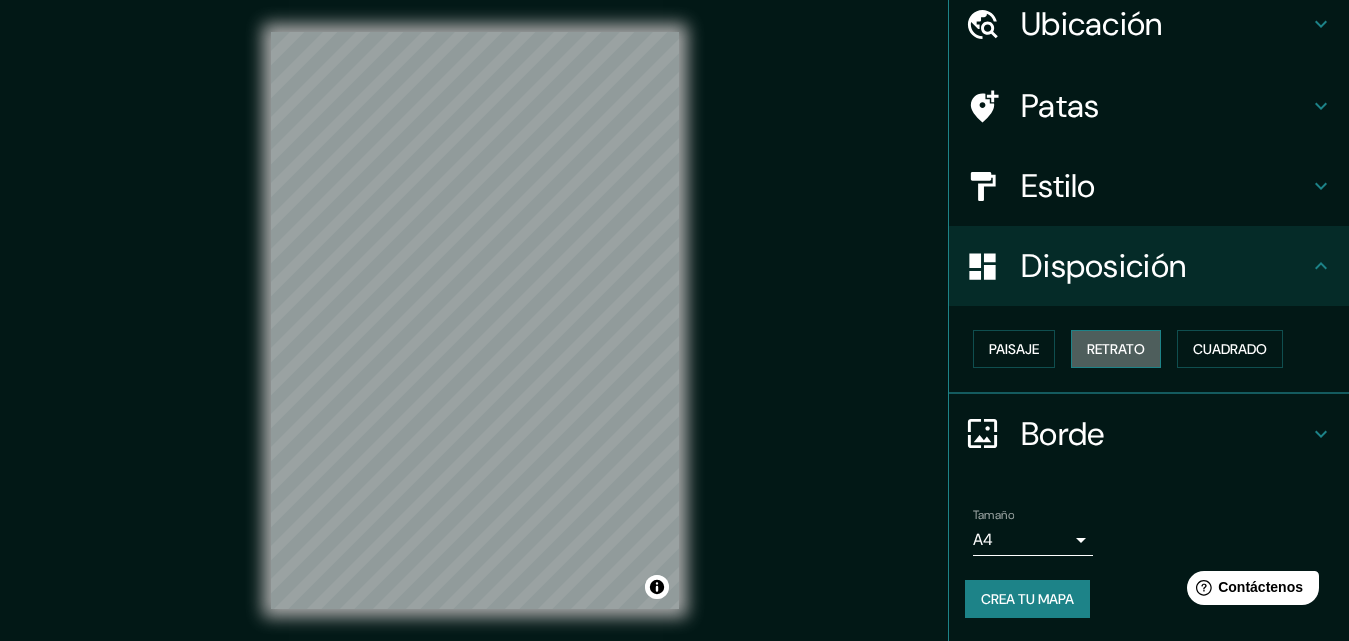 click on "Retrato" at bounding box center [1116, 349] 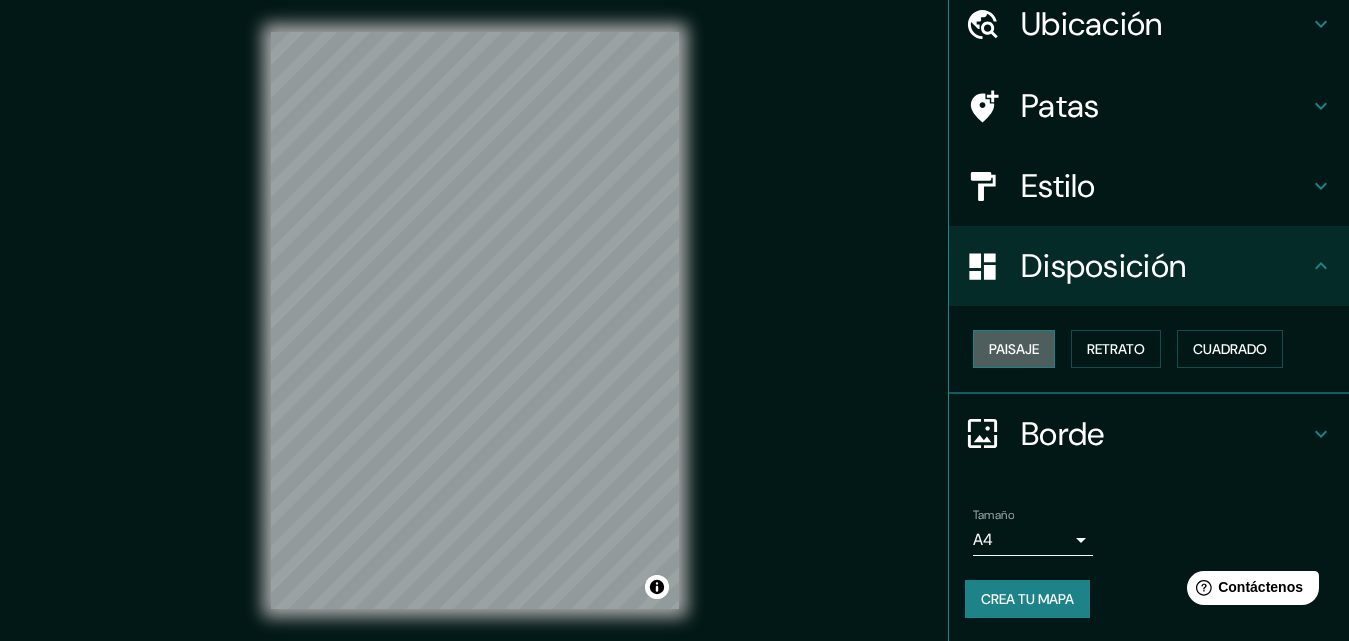 click on "Paisaje" at bounding box center [1014, 349] 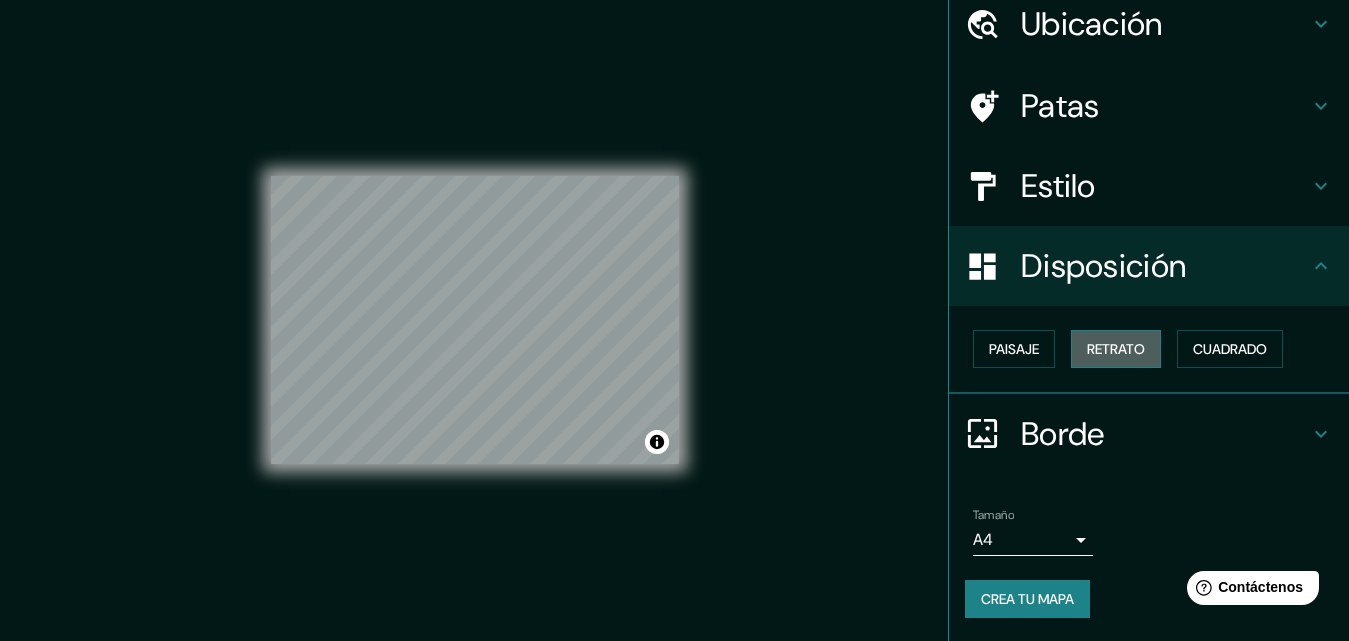 click on "Retrato" at bounding box center [1116, 349] 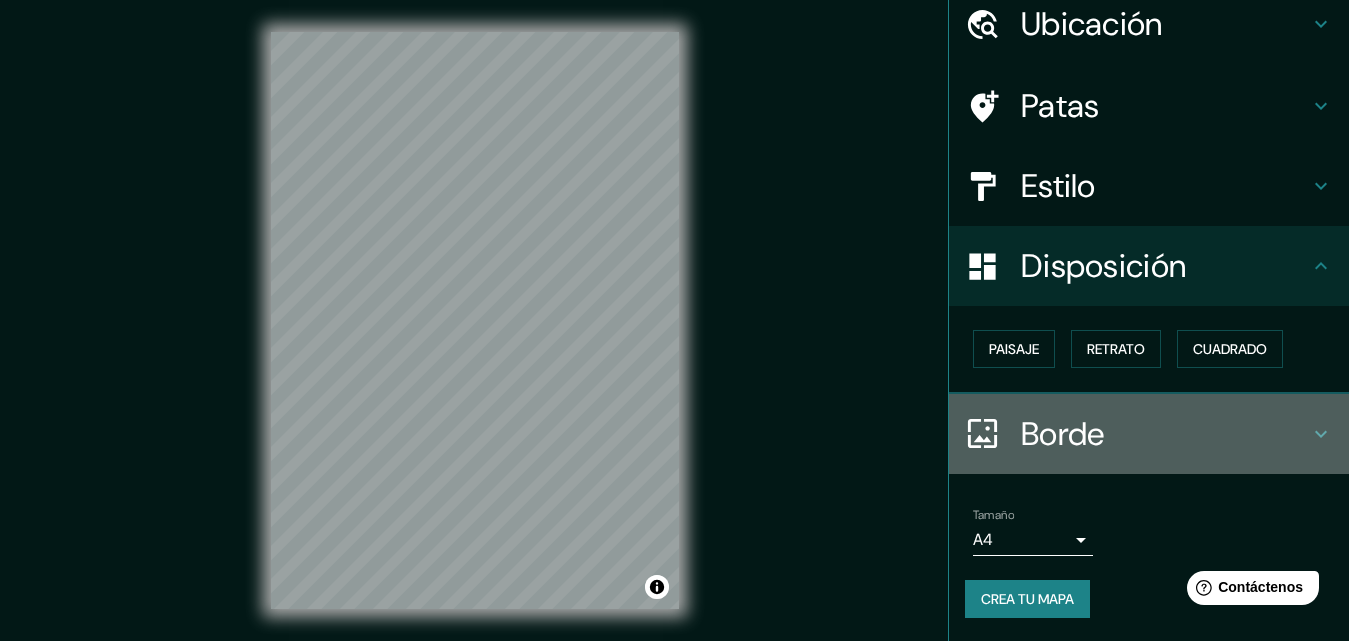click 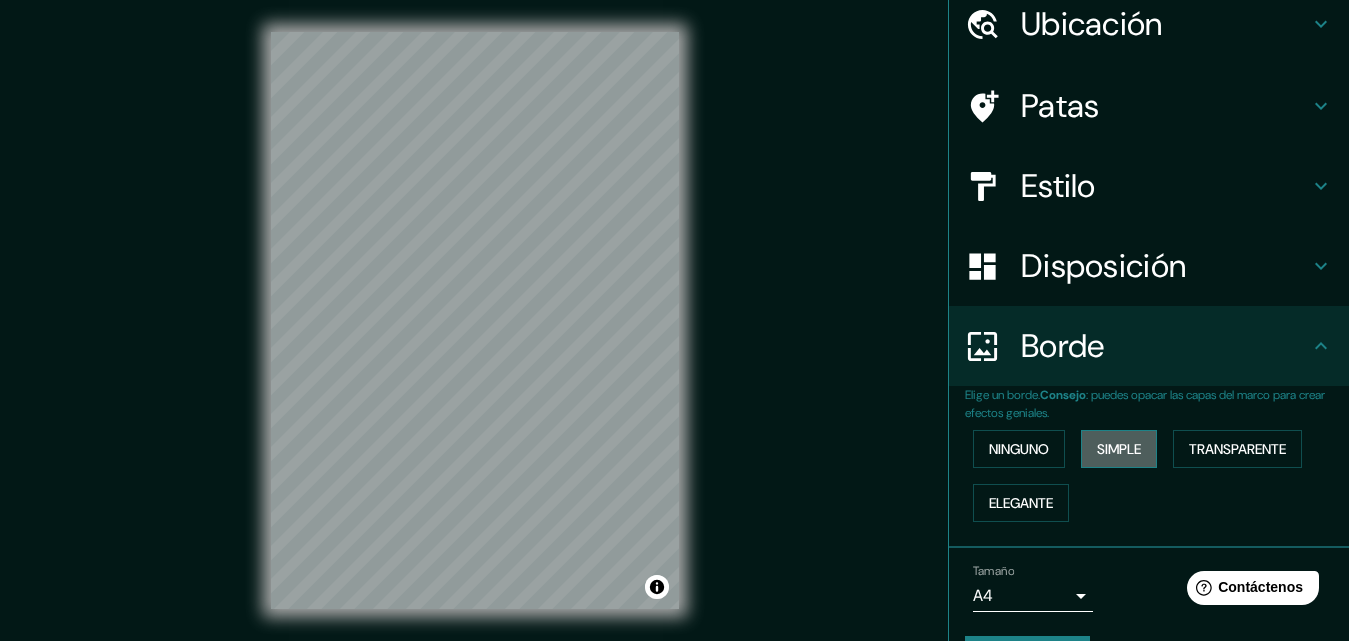 click on "Simple" at bounding box center [1119, 449] 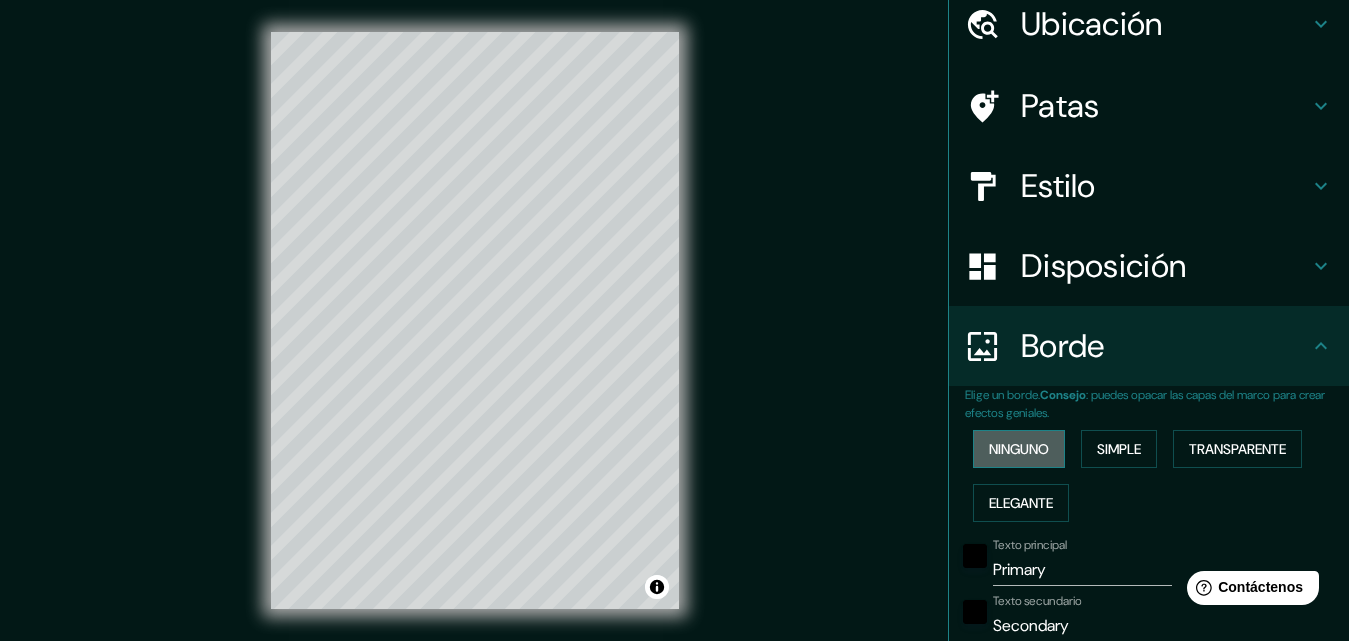 click on "Ninguno" at bounding box center [1019, 449] 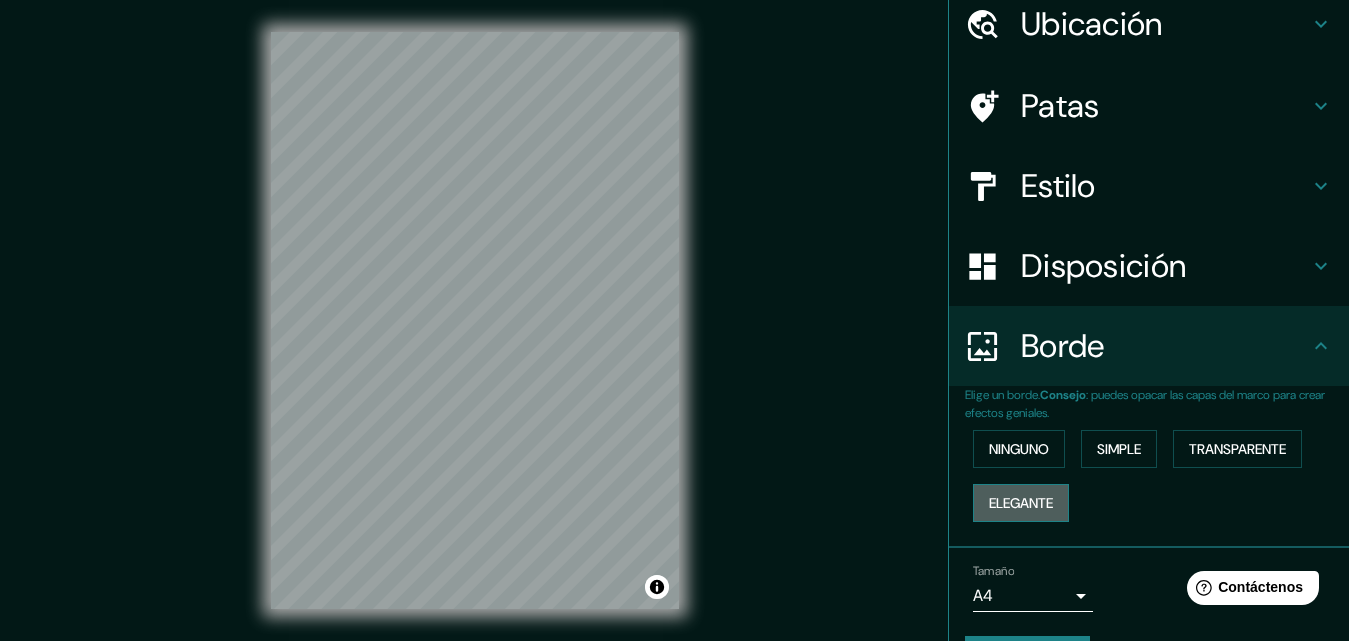 click on "Elegante" at bounding box center [1021, 503] 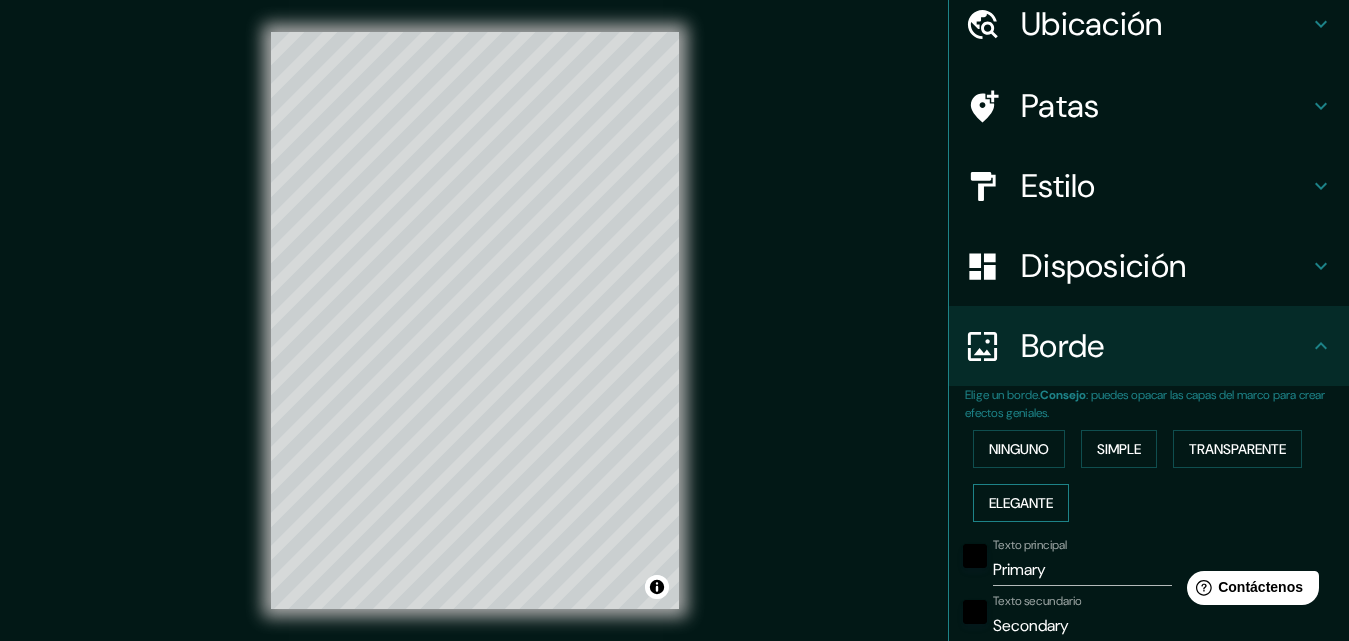 click on "Elegante" at bounding box center (1021, 503) 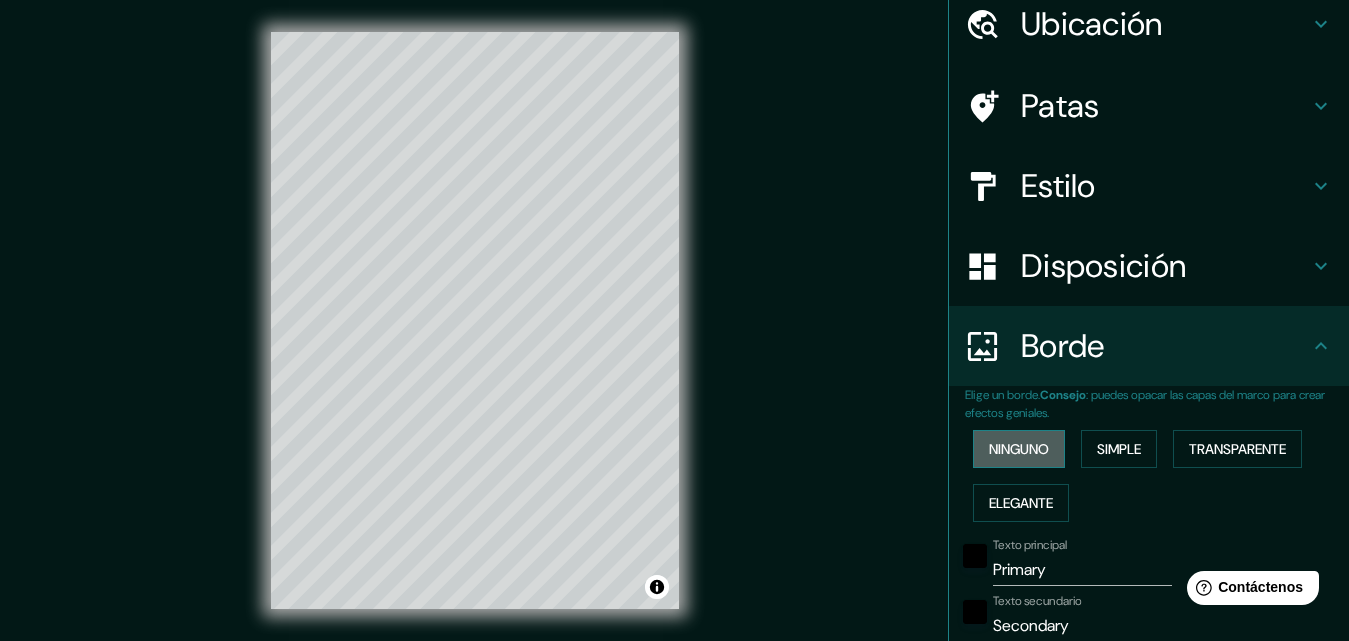 click on "Ninguno" at bounding box center (1019, 449) 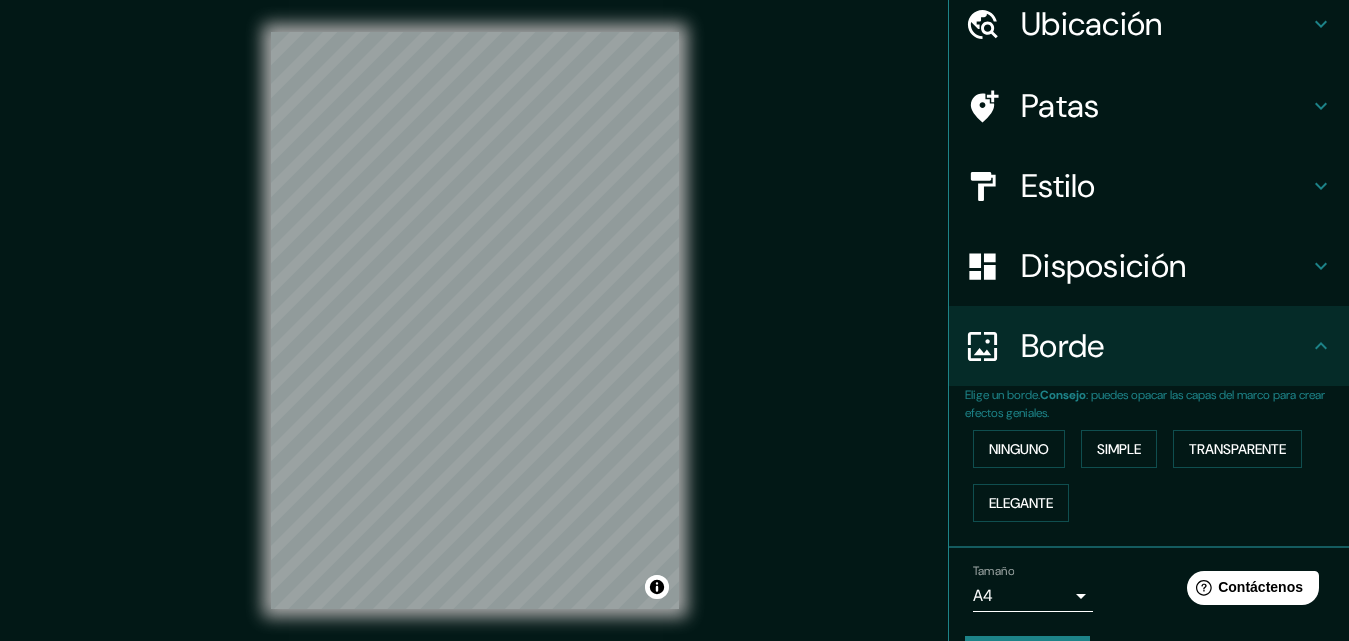 scroll, scrollTop: 136, scrollLeft: 0, axis: vertical 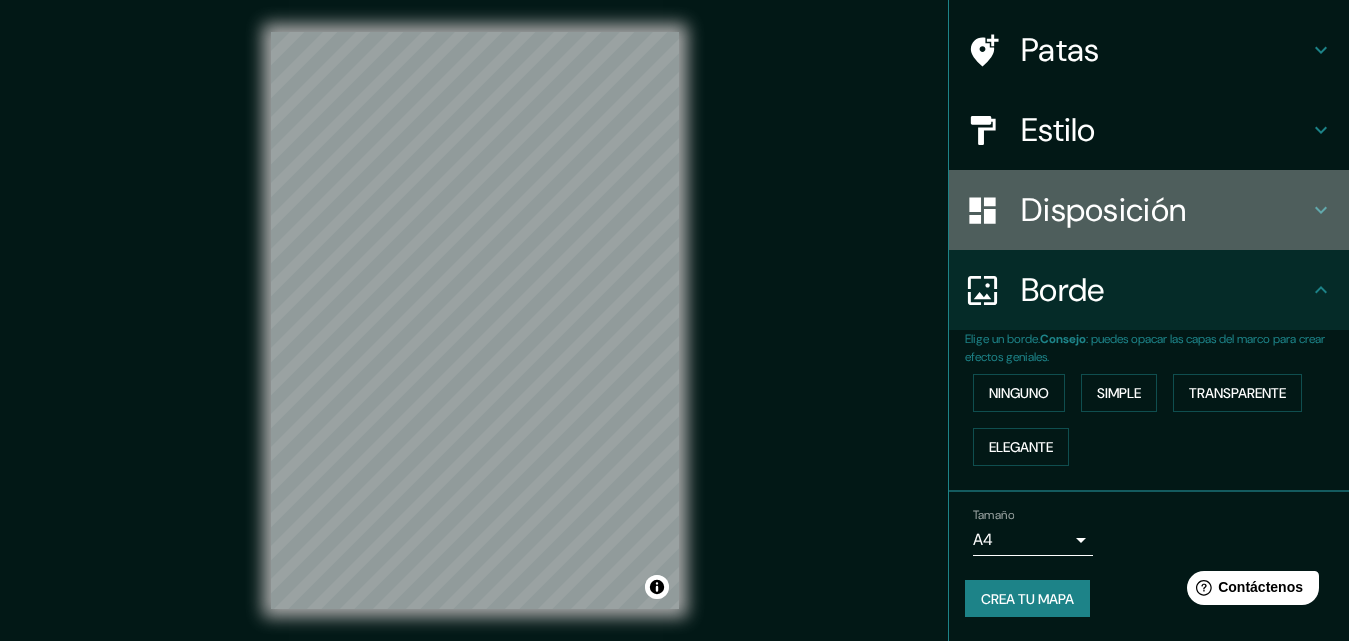 click on "Disposición" at bounding box center [1165, 210] 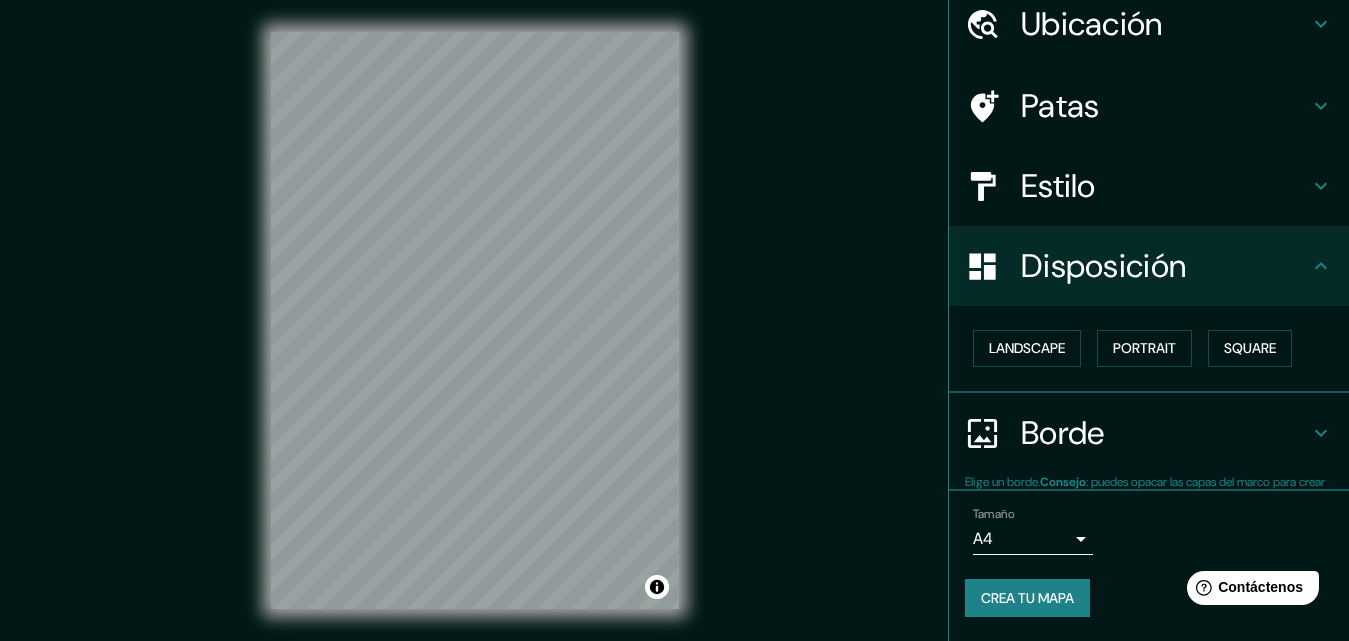 scroll, scrollTop: 80, scrollLeft: 0, axis: vertical 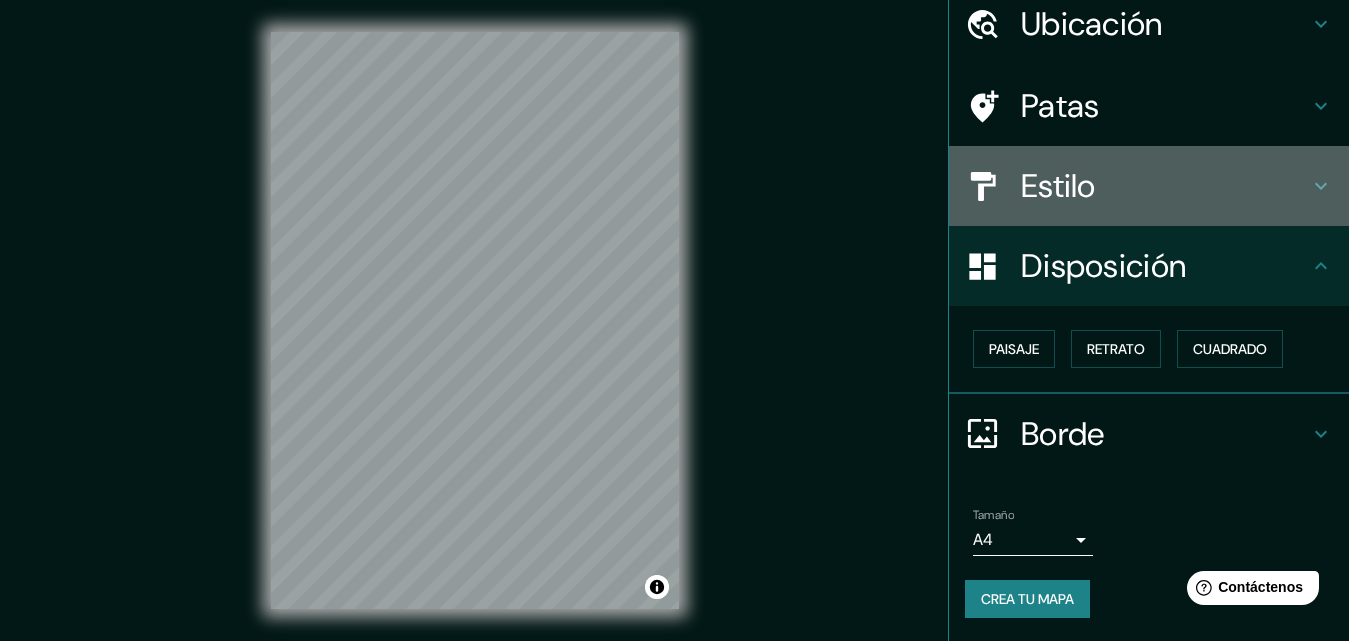 click on "Estilo" at bounding box center [1165, 186] 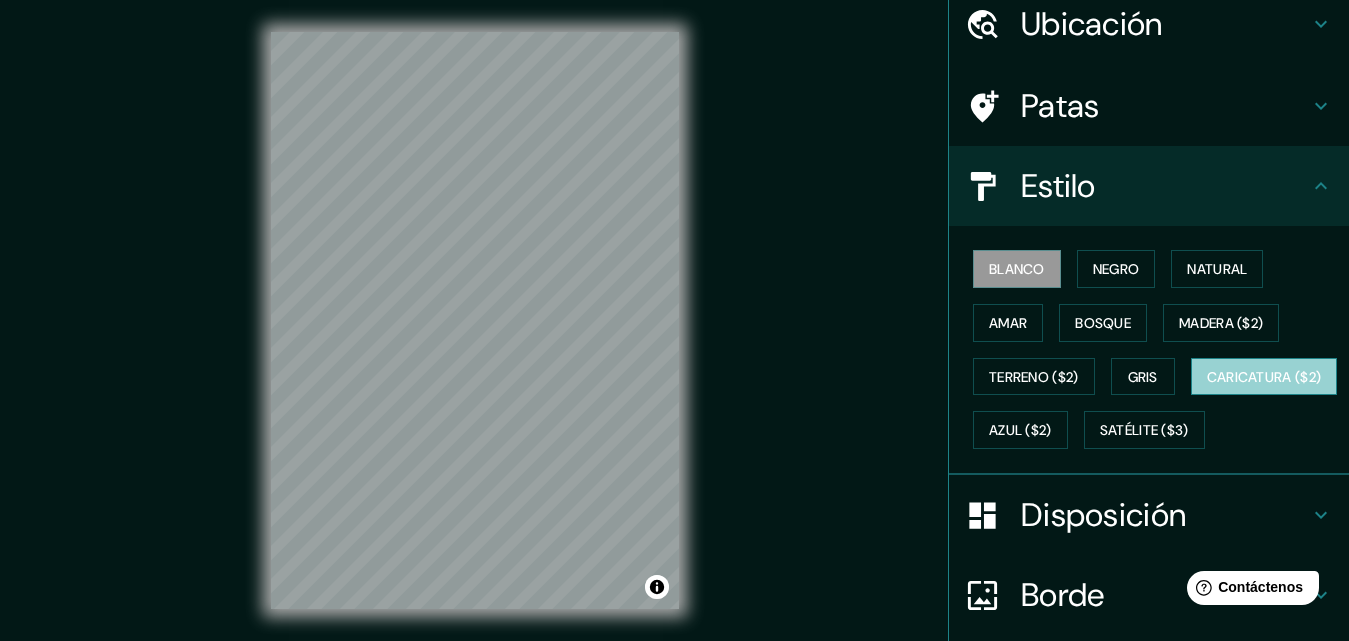 click on "Caricatura ($2)" at bounding box center (1264, 377) 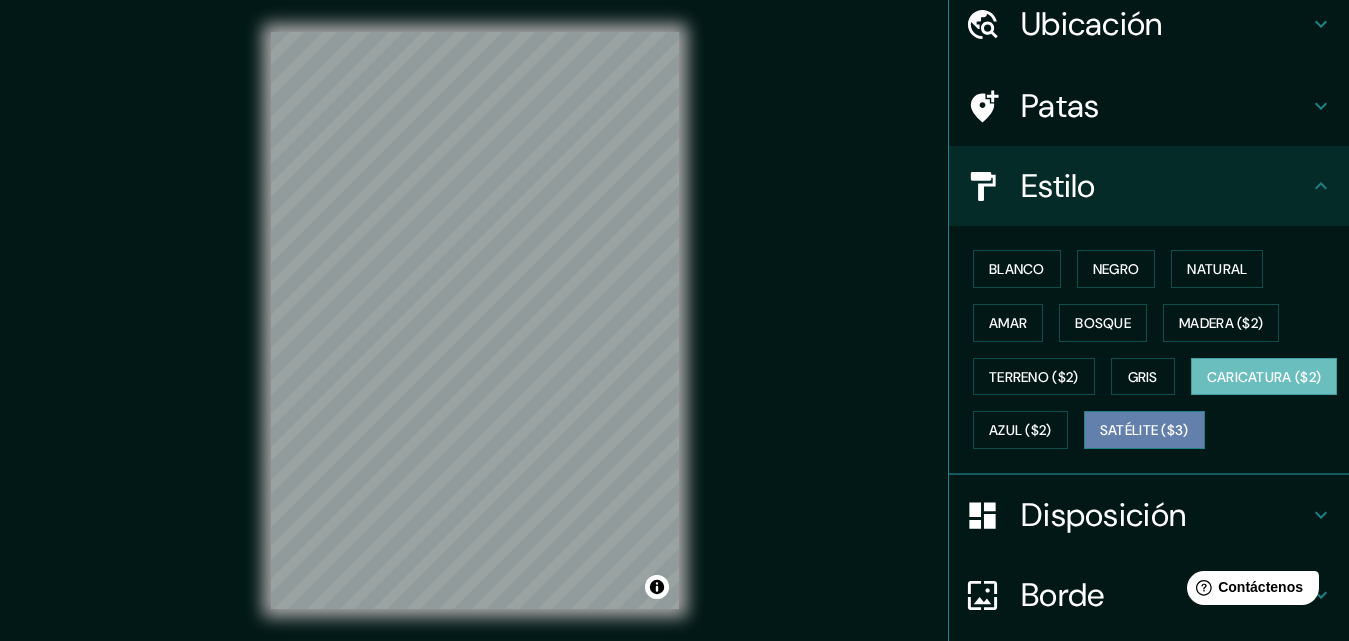 click on "Satélite ($3)" at bounding box center (1144, 431) 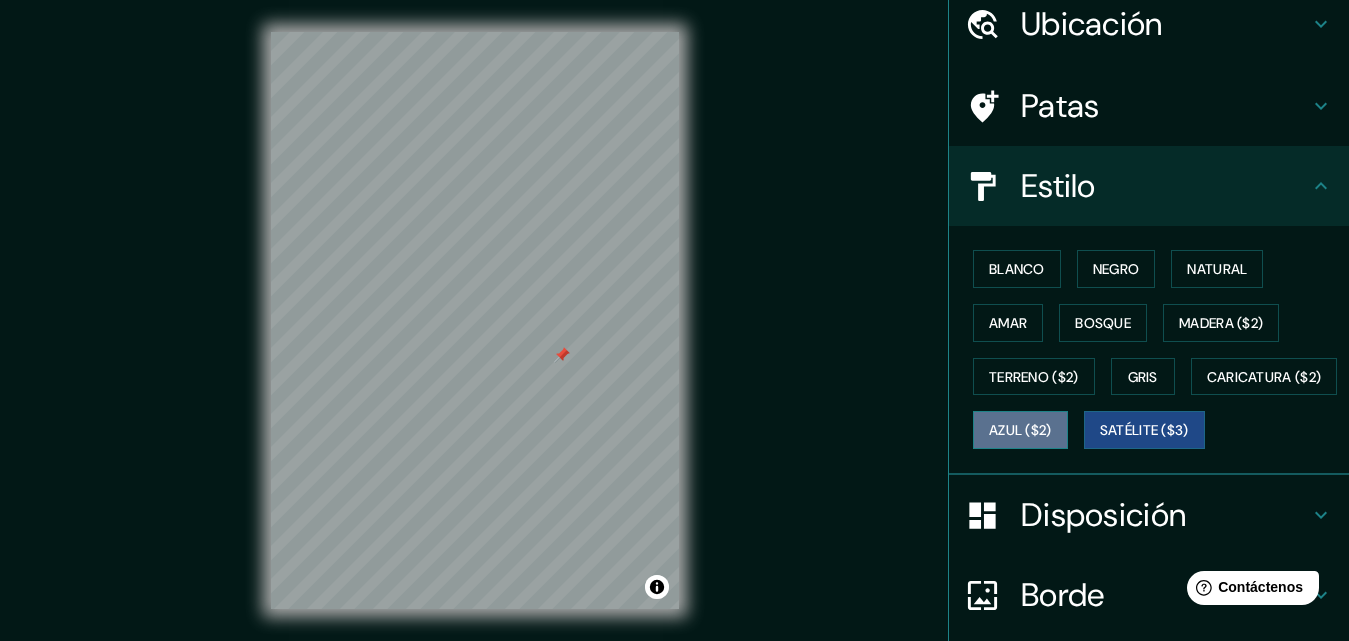 click on "Azul ($2)" at bounding box center [1020, 431] 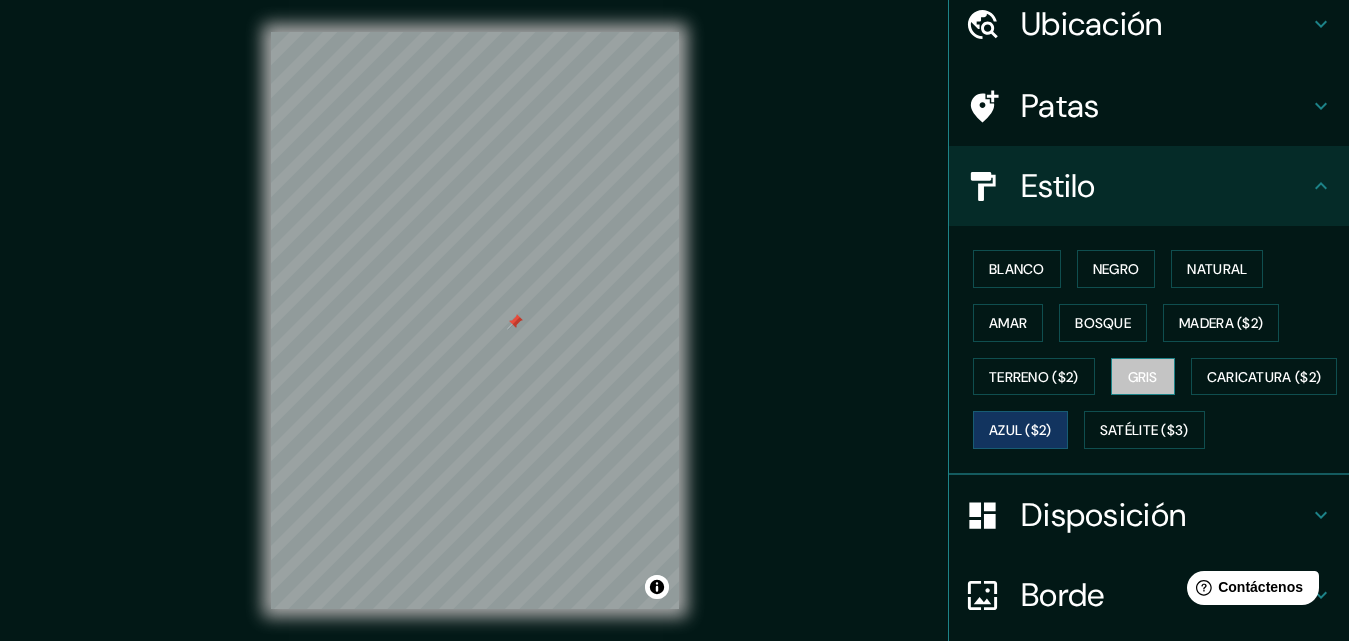 click on "Gris" at bounding box center (1143, 377) 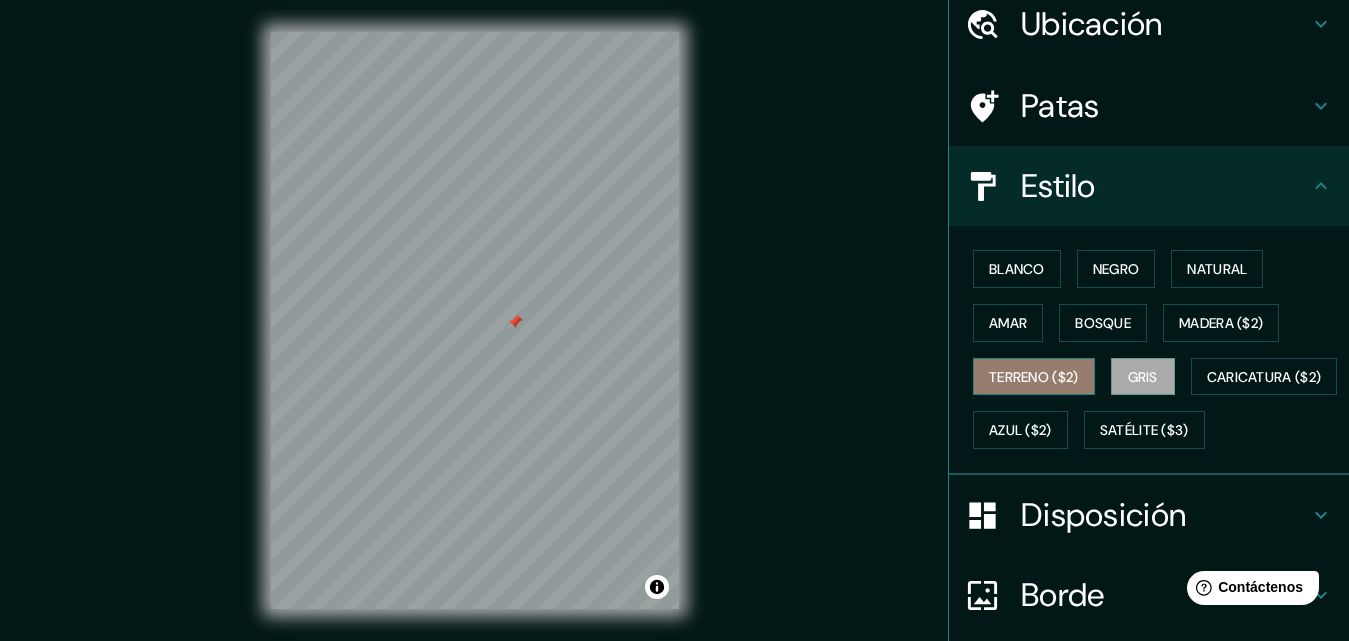 click on "Terreno ($2)" at bounding box center [1034, 377] 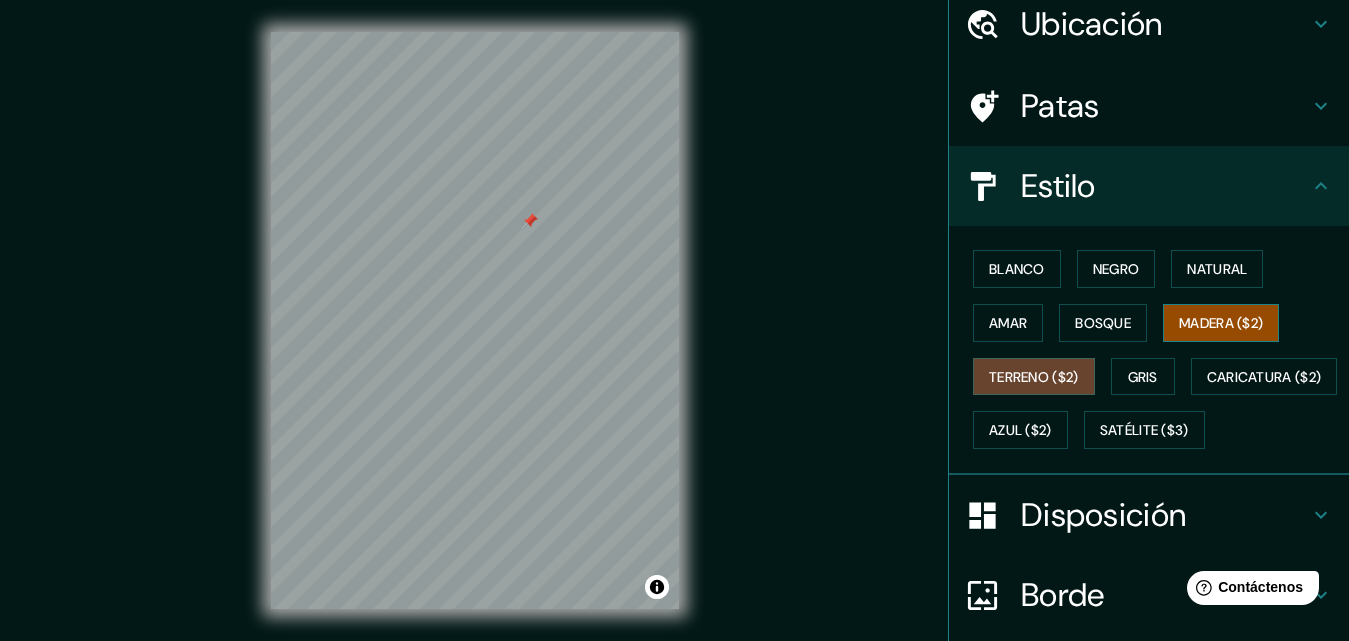 click on "Madera ($2)" at bounding box center [1221, 323] 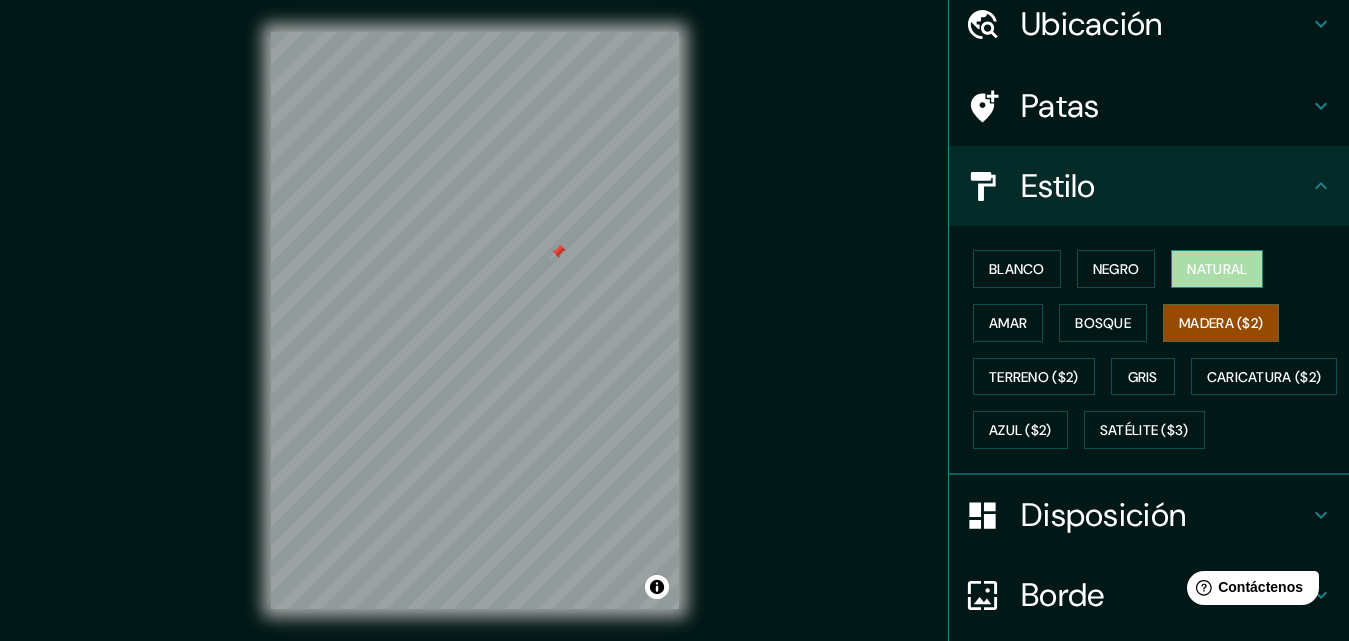 click on "Natural" at bounding box center (1217, 269) 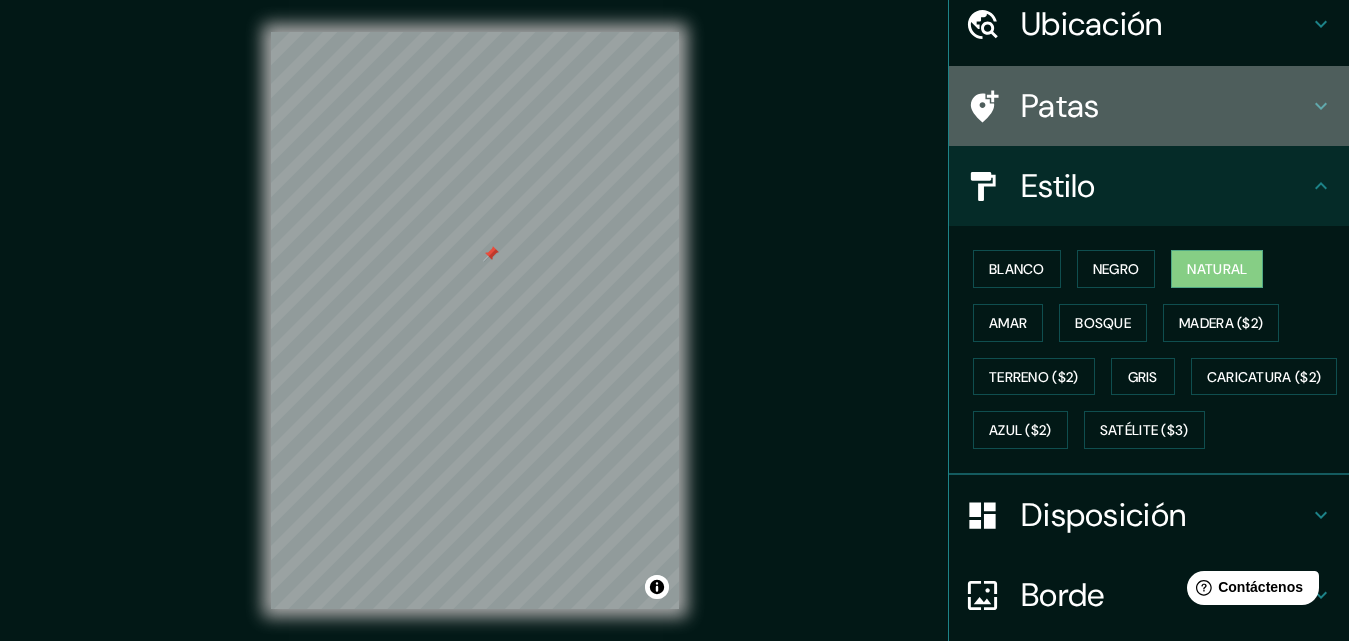 click on "Patas" at bounding box center [1165, 106] 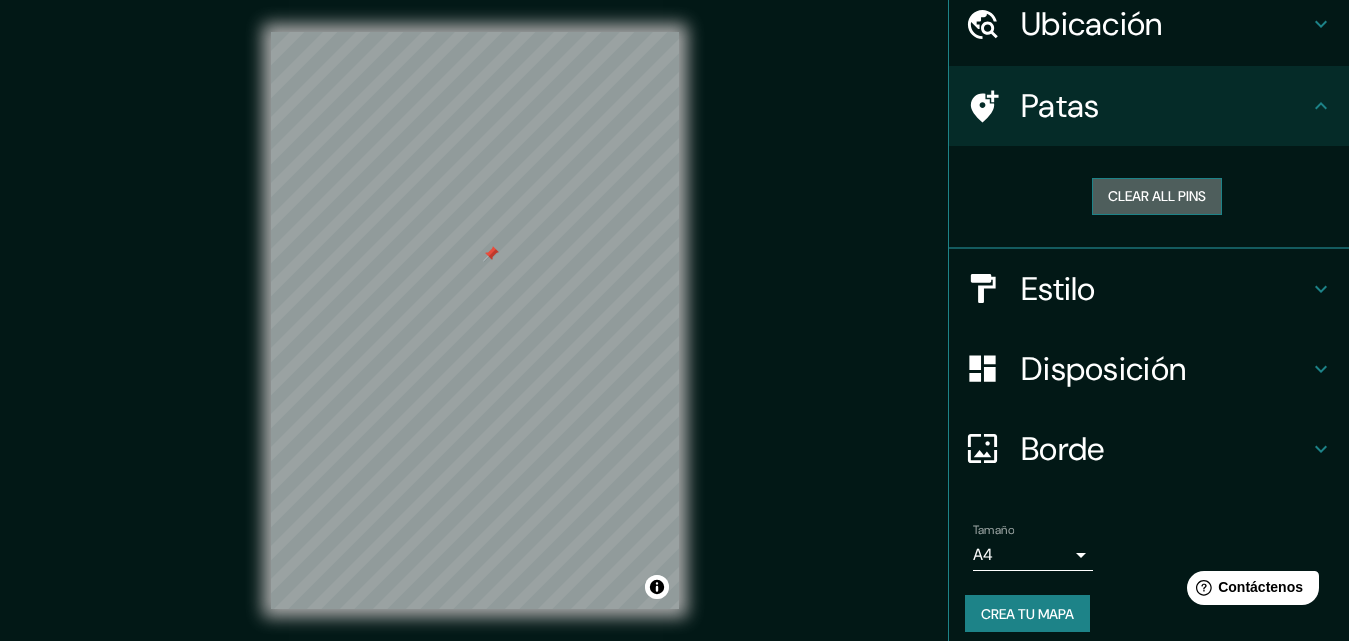 click on "Clear all pins" at bounding box center [1157, 196] 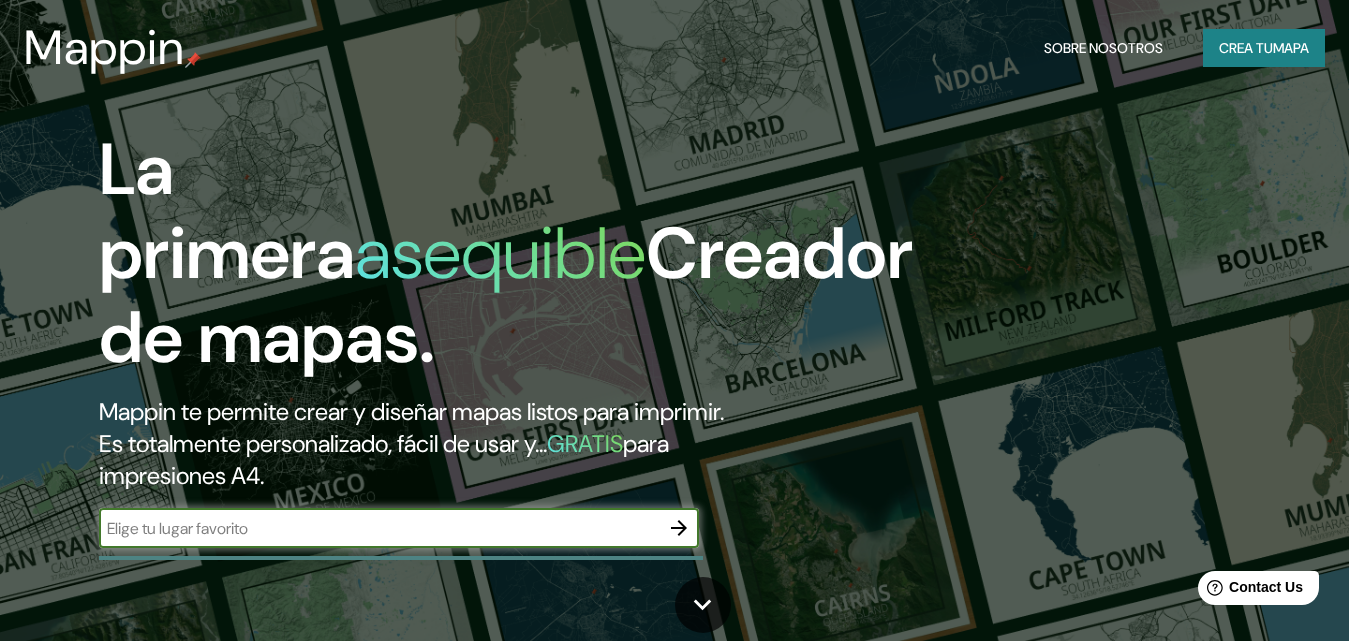 scroll, scrollTop: 0, scrollLeft: 0, axis: both 